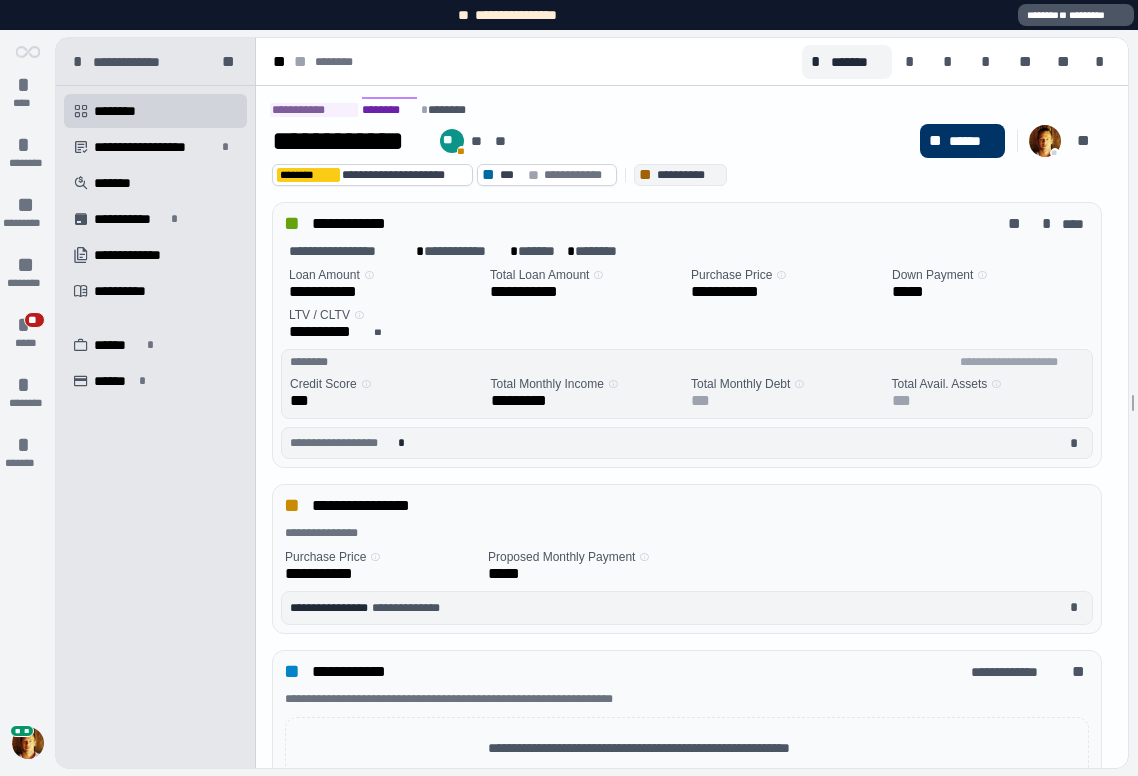 scroll, scrollTop: 0, scrollLeft: 0, axis: both 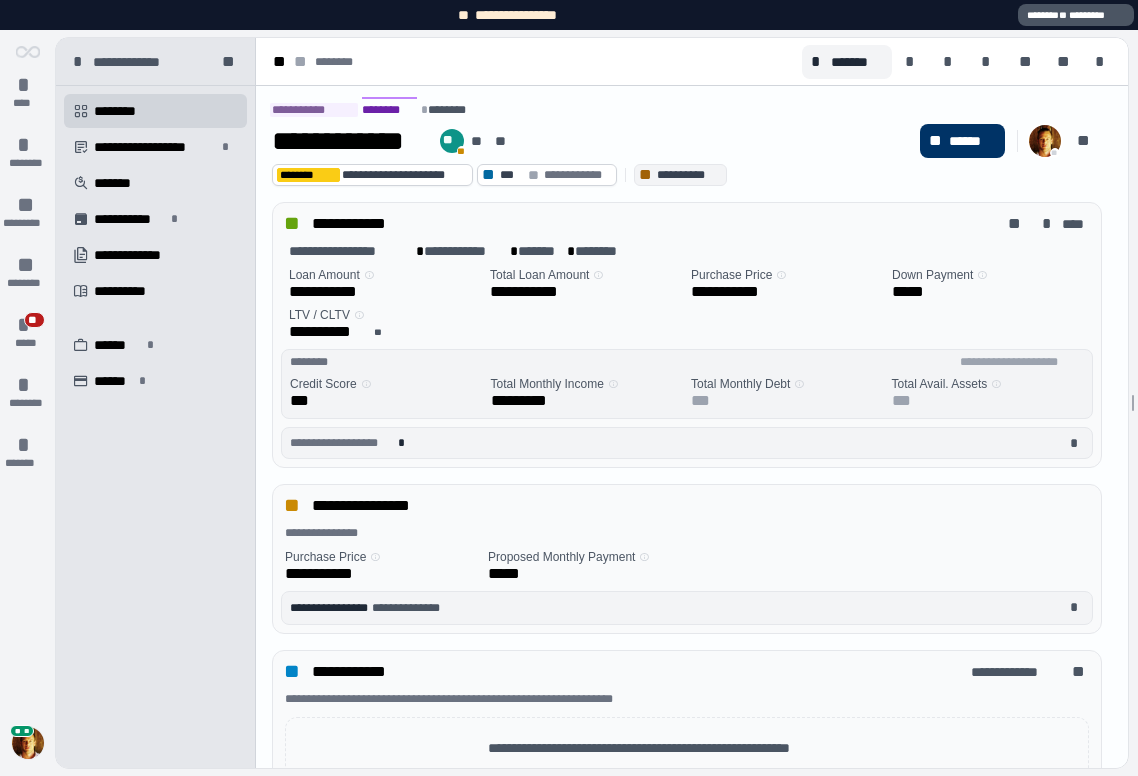 click at bounding box center (28, 743) 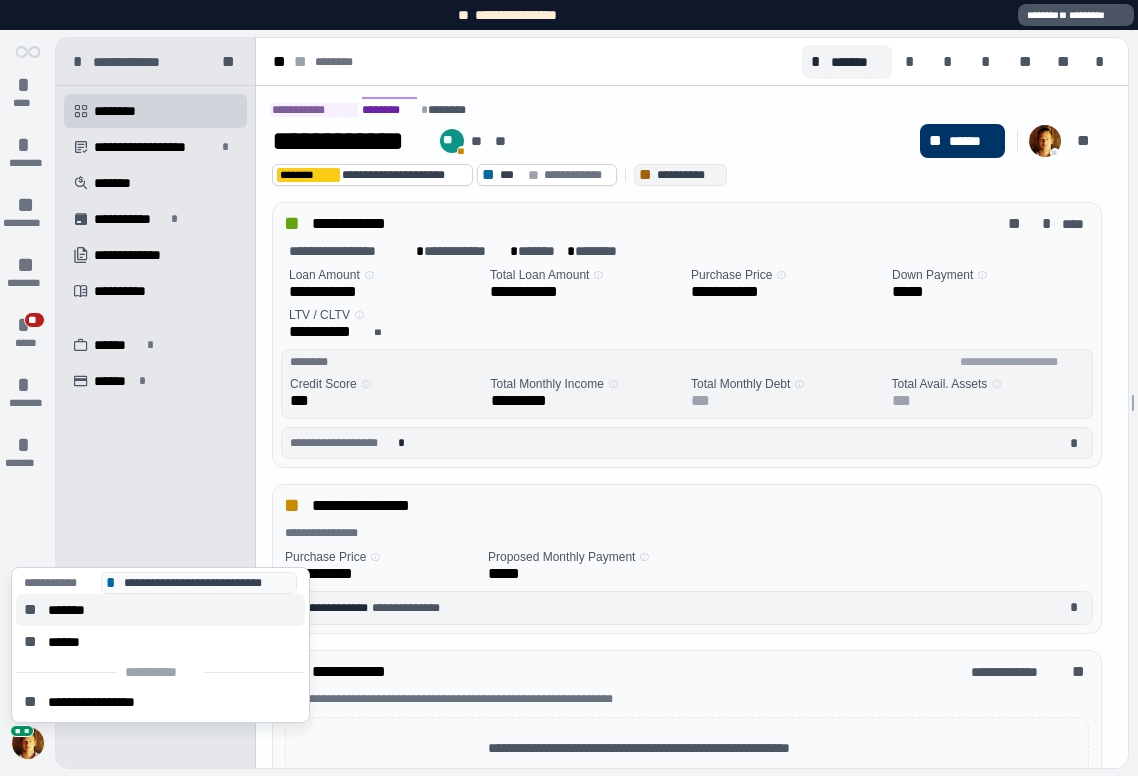 click on "*******" at bounding box center [74, 610] 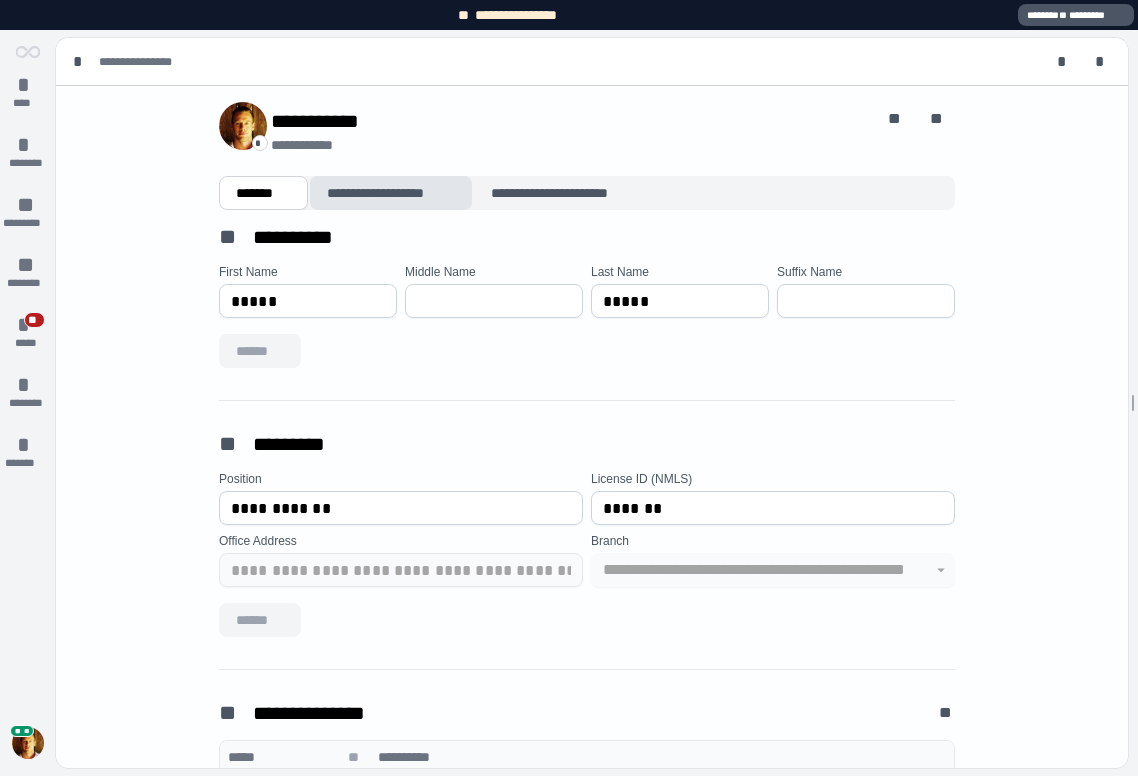 click on "**********" at bounding box center [391, 193] 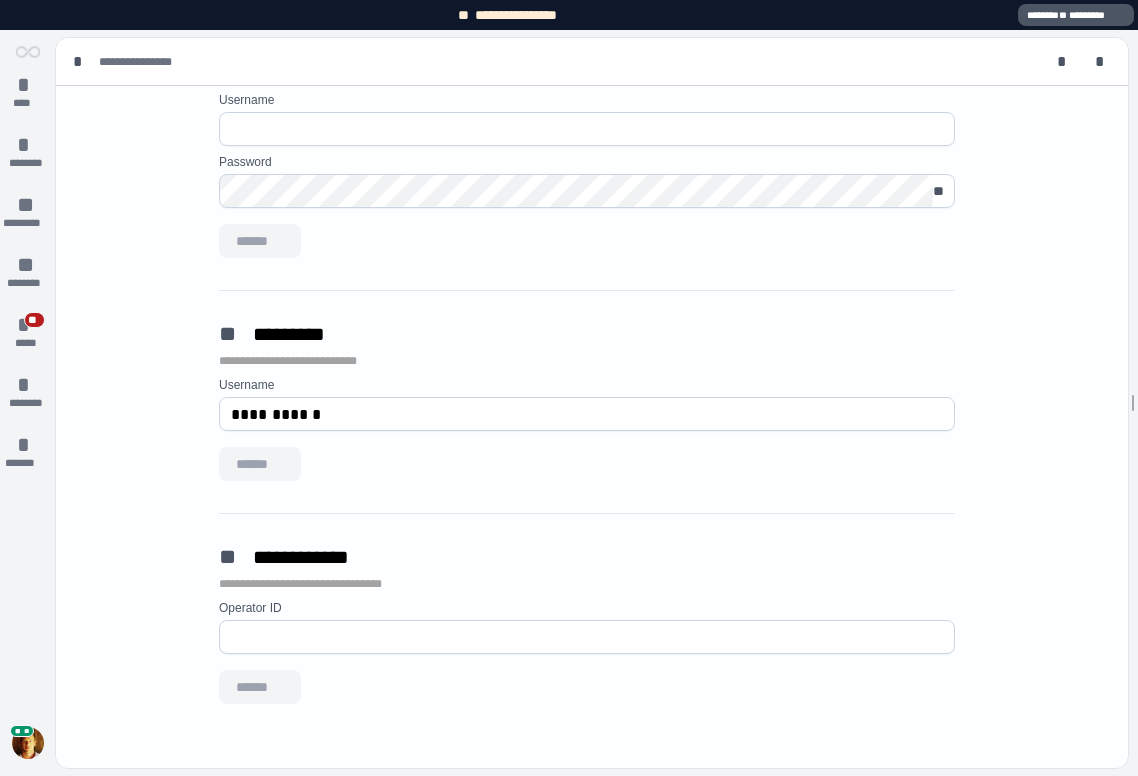 scroll, scrollTop: 0, scrollLeft: 0, axis: both 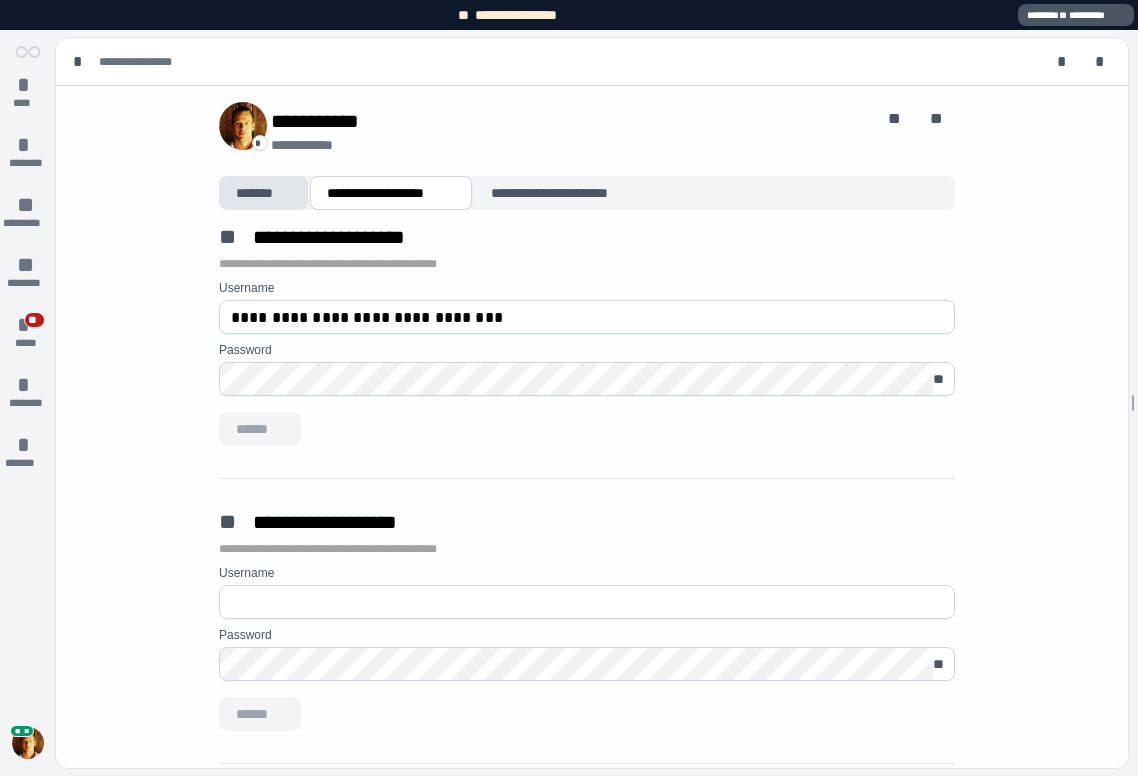 click on "*******" at bounding box center (263, 193) 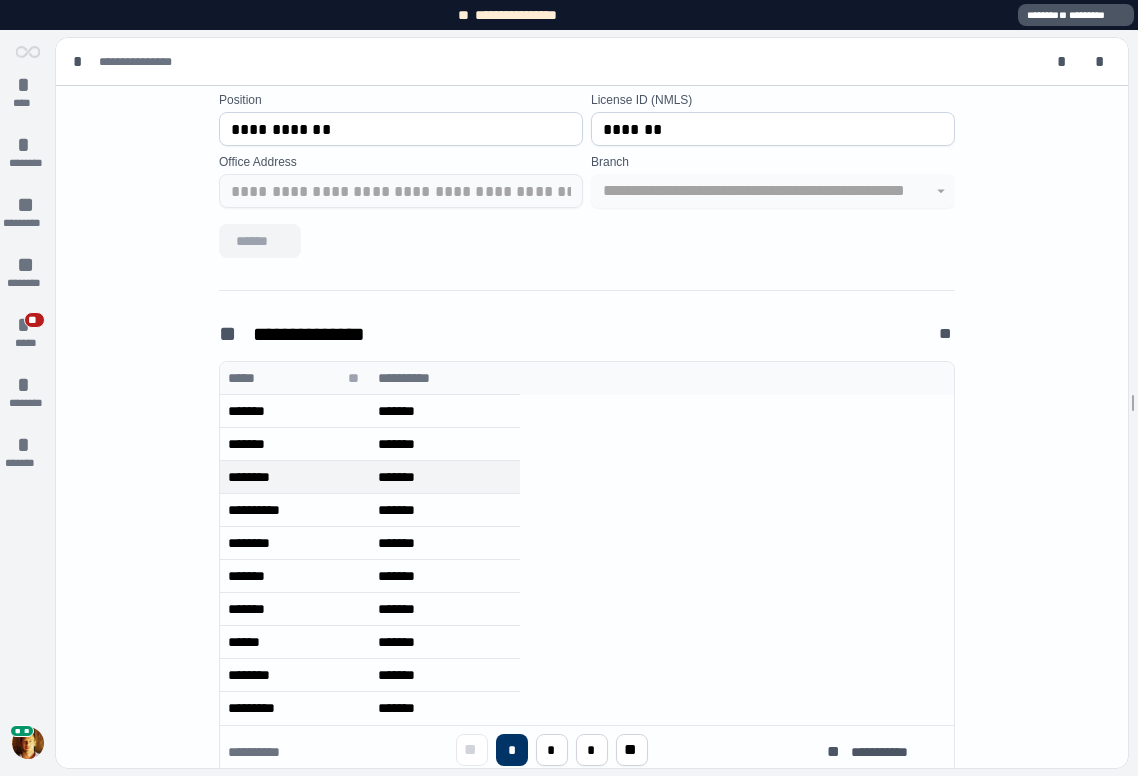 scroll, scrollTop: 431, scrollLeft: 0, axis: vertical 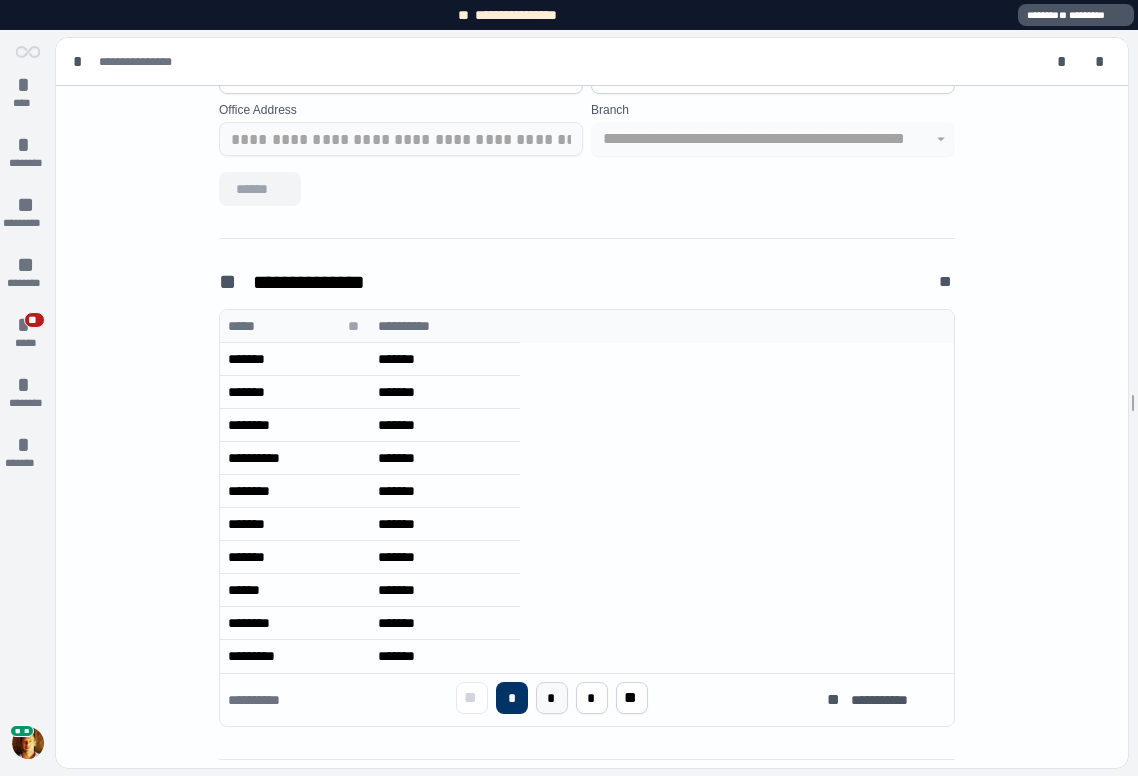 click on "*" at bounding box center [551, 698] 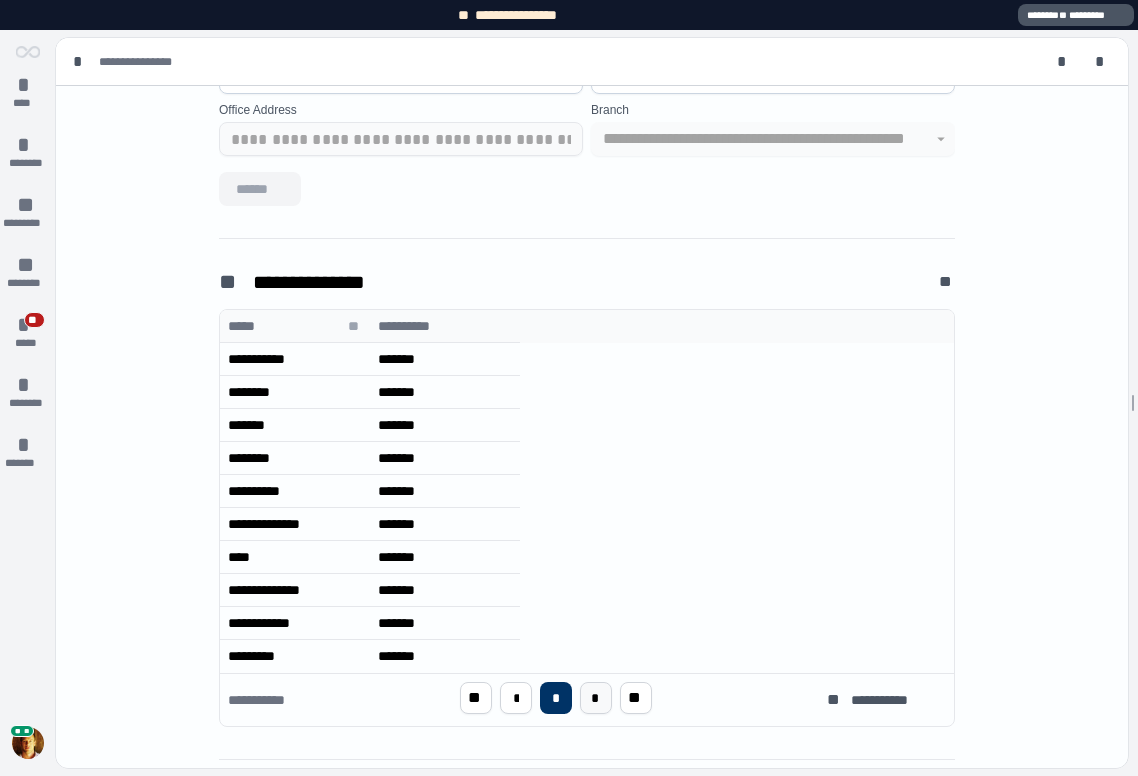 click on "*" at bounding box center (596, 698) 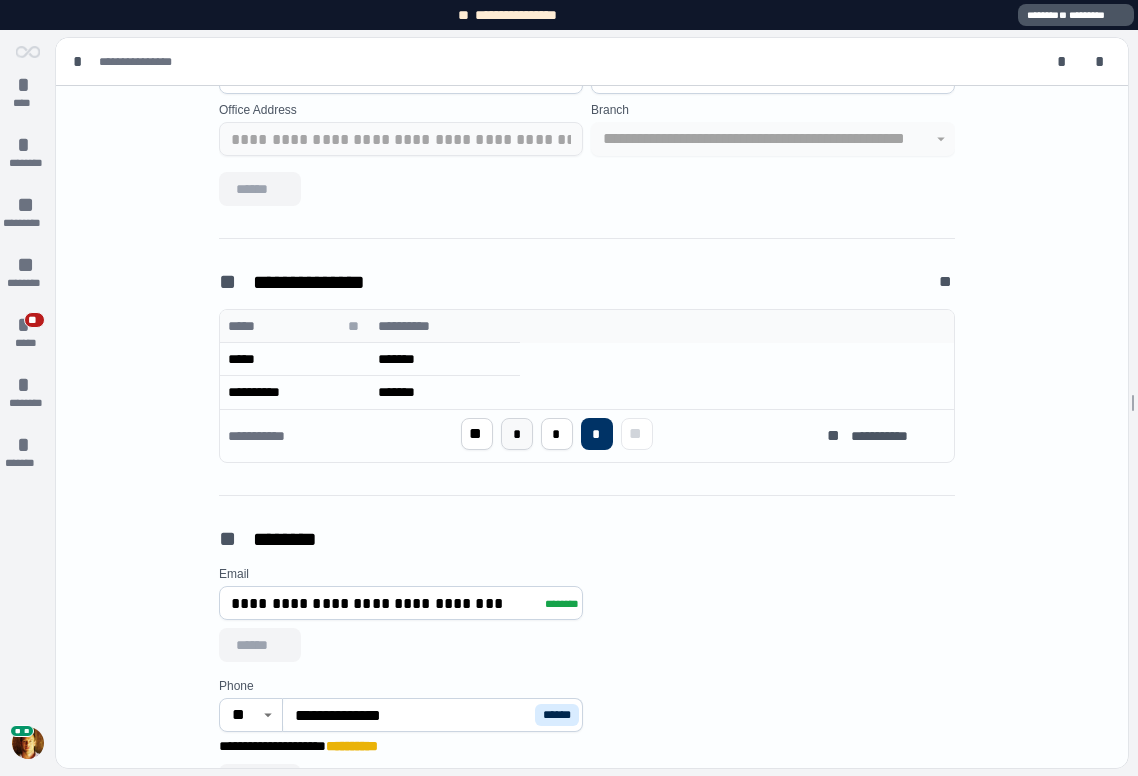 click on "*" at bounding box center (516, 434) 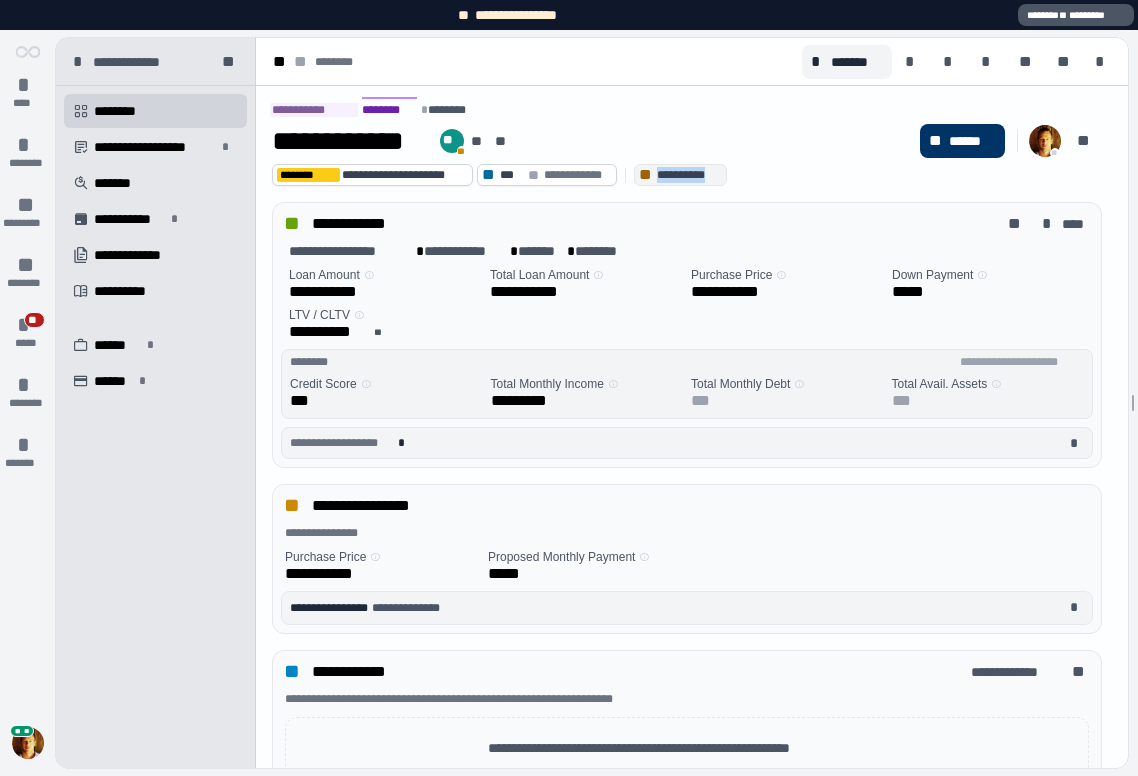 drag, startPoint x: 657, startPoint y: 172, endPoint x: 734, endPoint y: 172, distance: 77 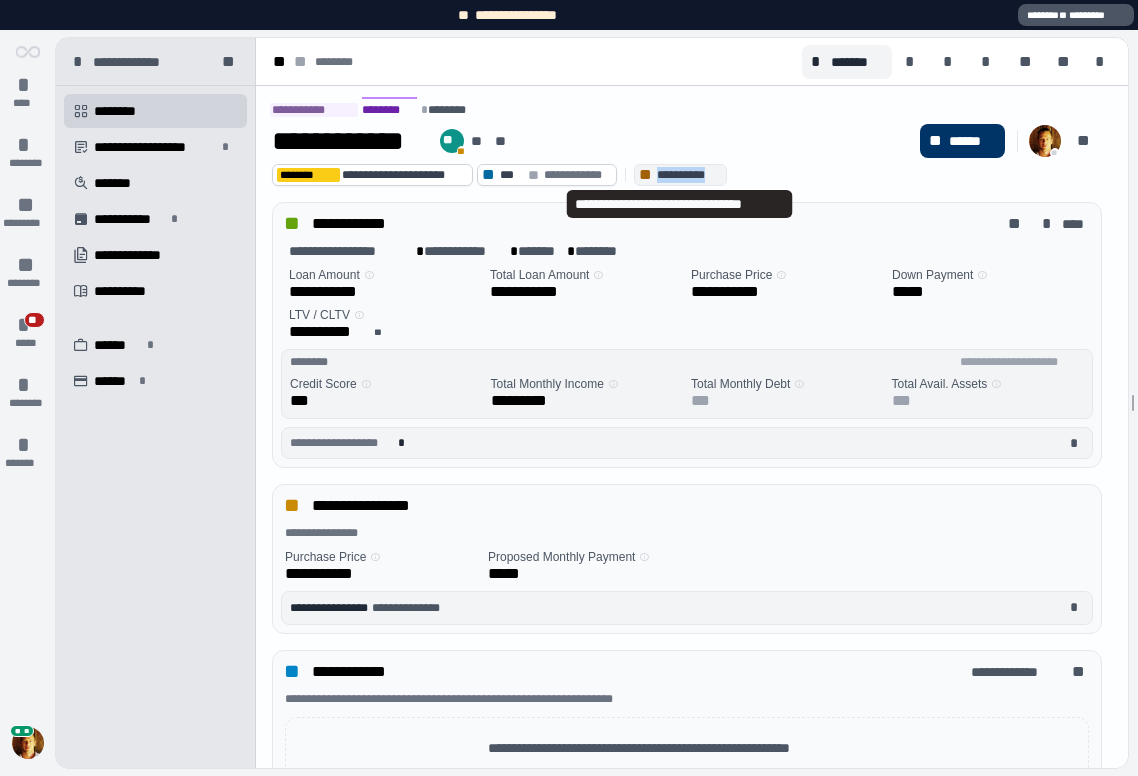 click on "**********" at bounding box center (689, 175) 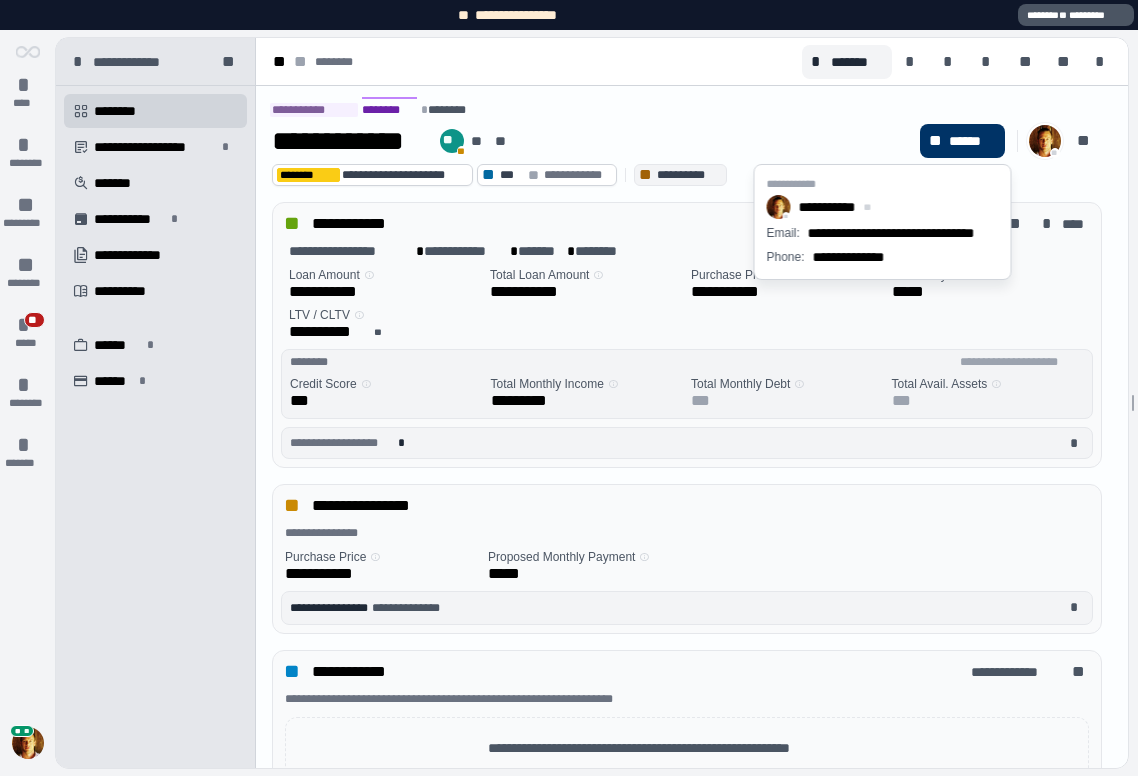click at bounding box center [1045, 141] 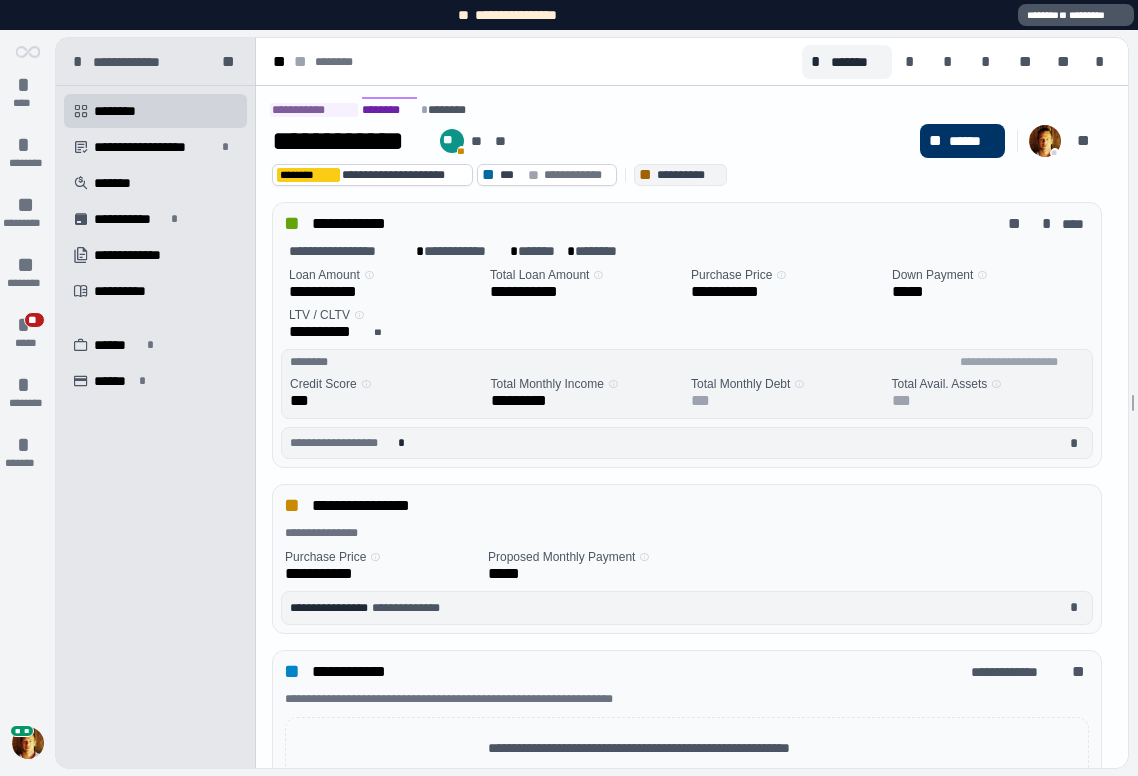 click on "**********" at bounding box center (592, 141) 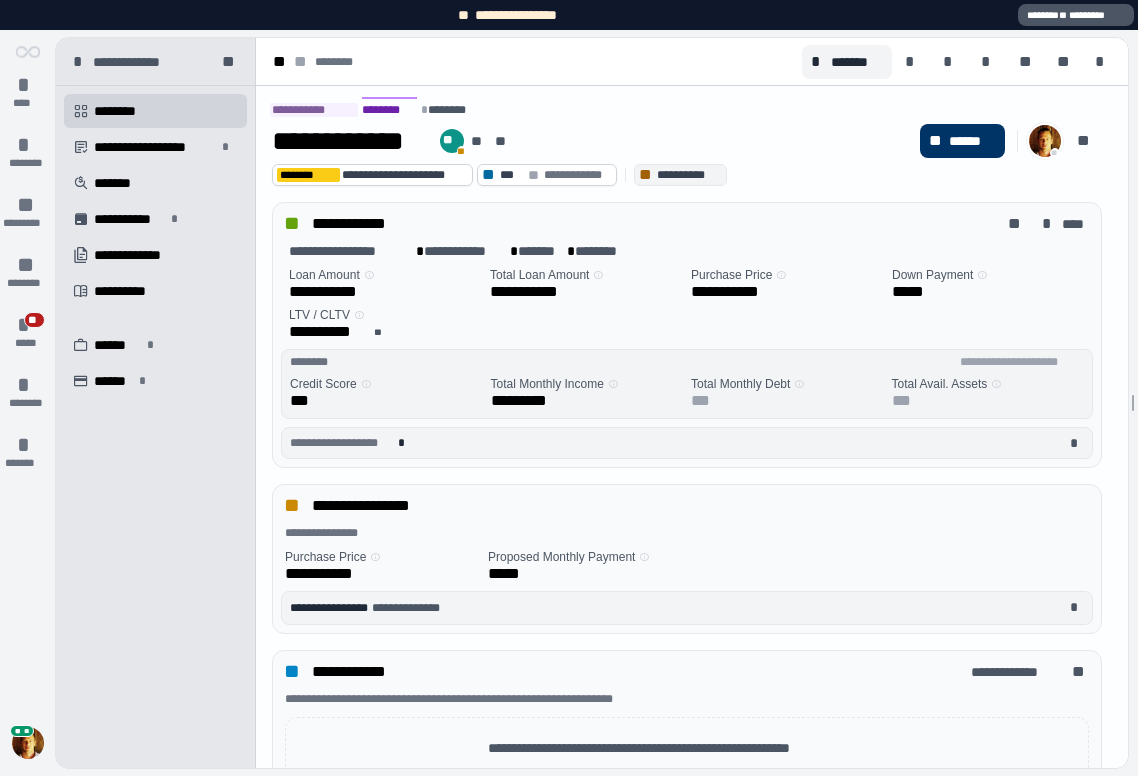 click at bounding box center (1045, 141) 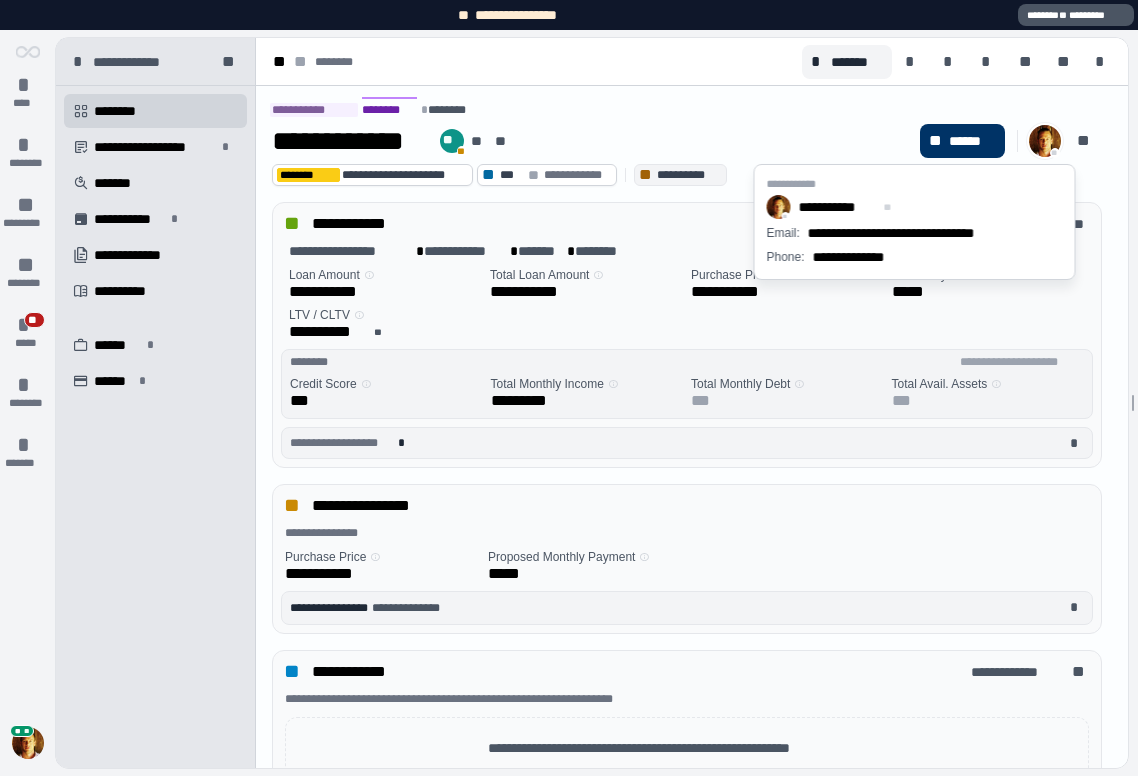 click on "**********" at bounding box center (592, 141) 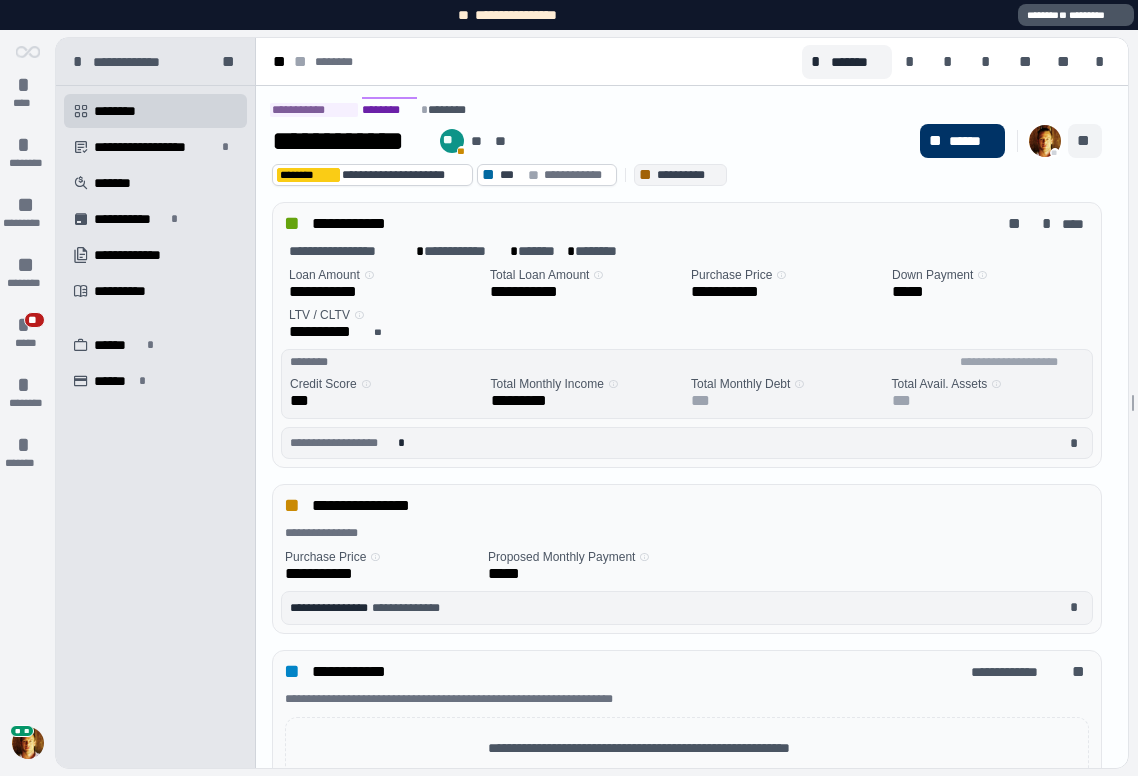 click on "**" at bounding box center [1085, 141] 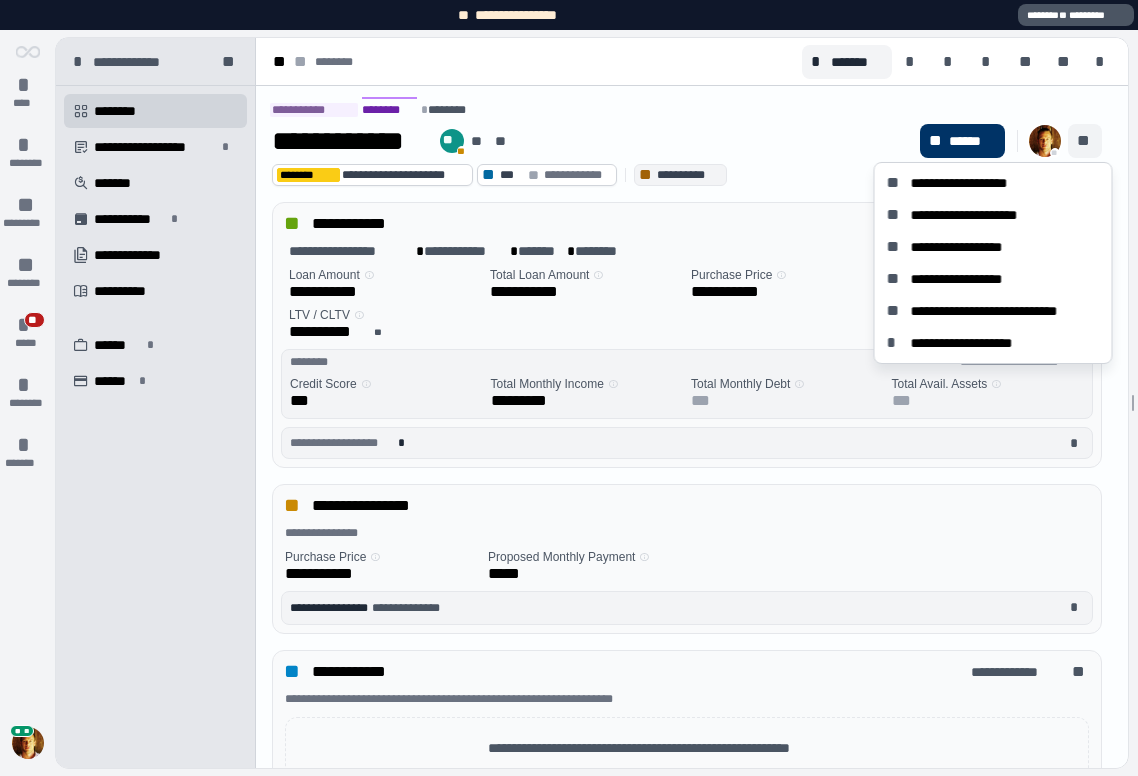 click on "**********" at bounding box center [592, 141] 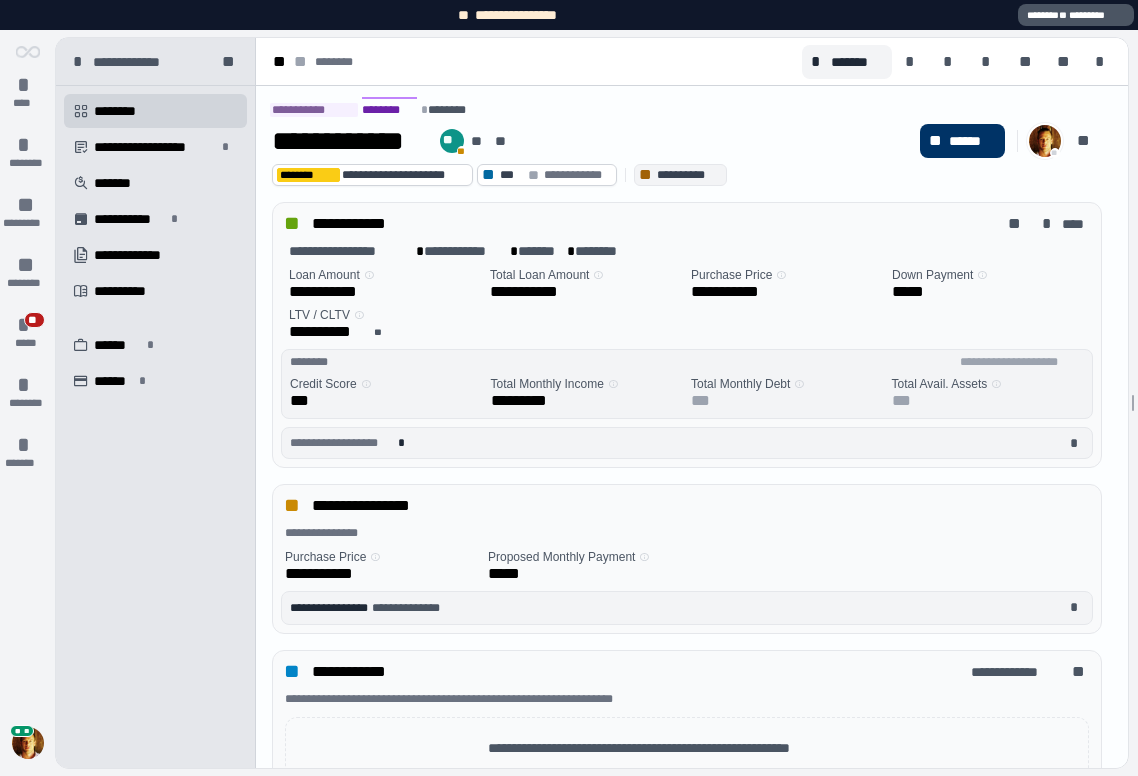 click on "**" at bounding box center (1055, 151) 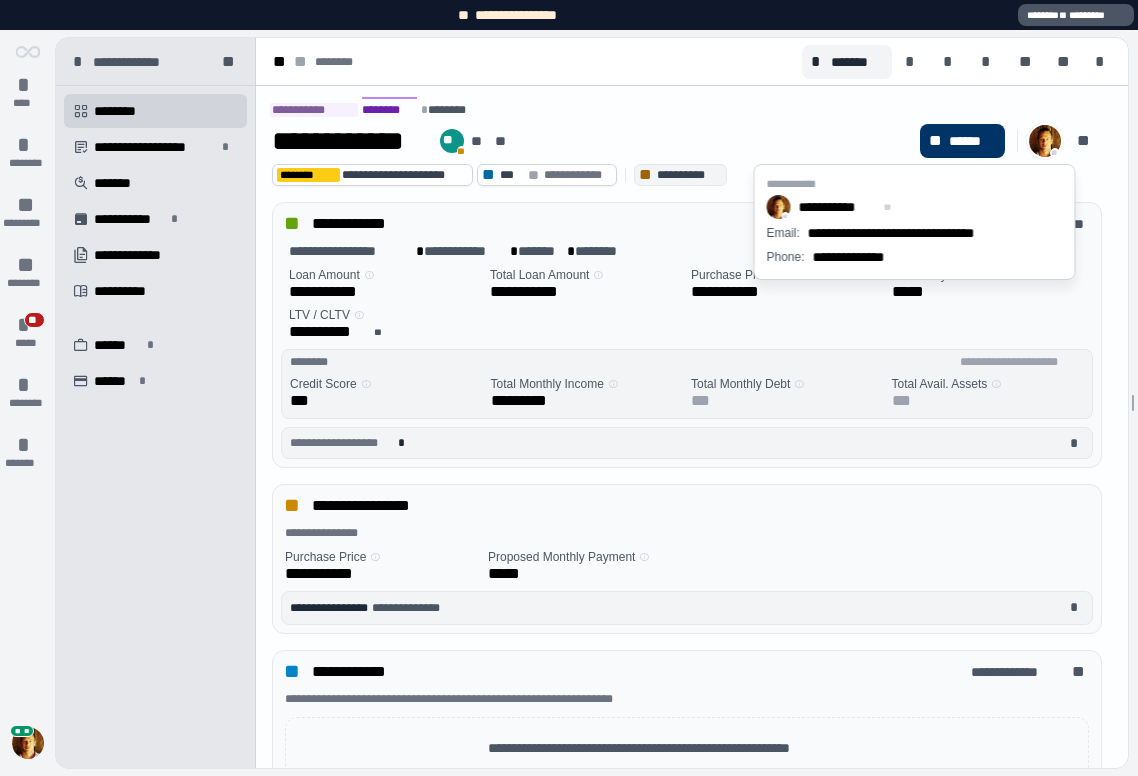 click on "**********" at bounding box center [687, 110] 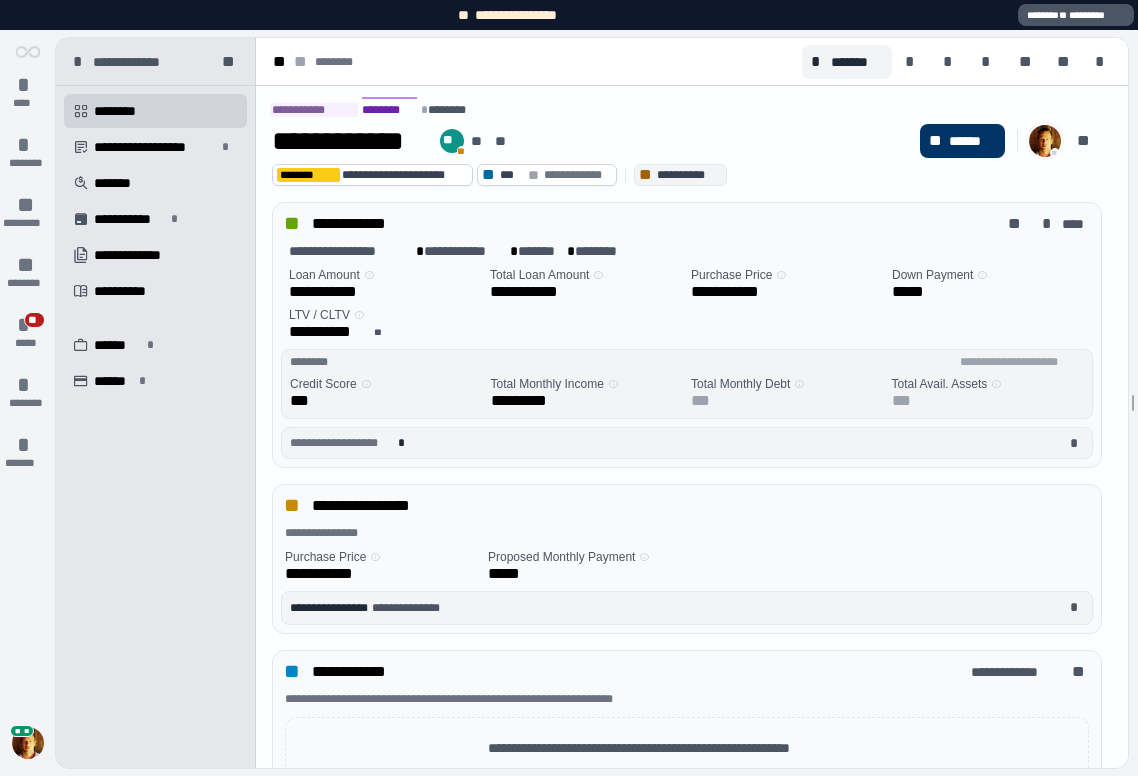 click at bounding box center (1045, 141) 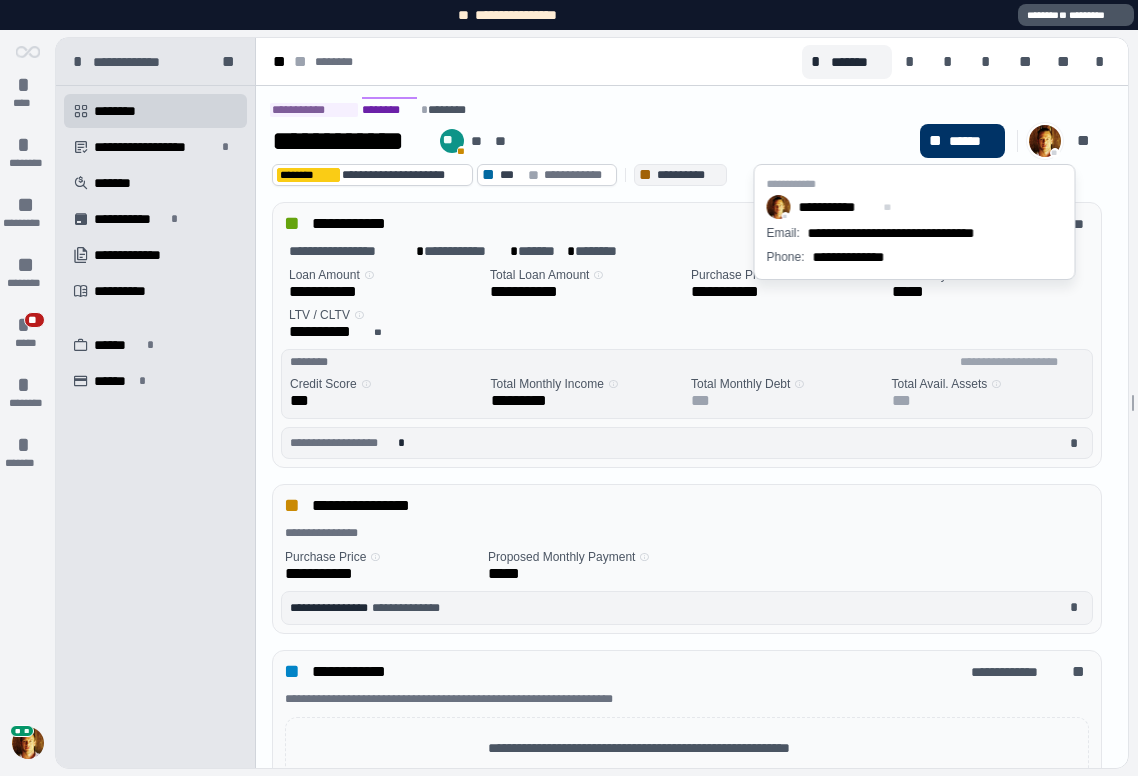 click on "**********" at bounding box center (592, 141) 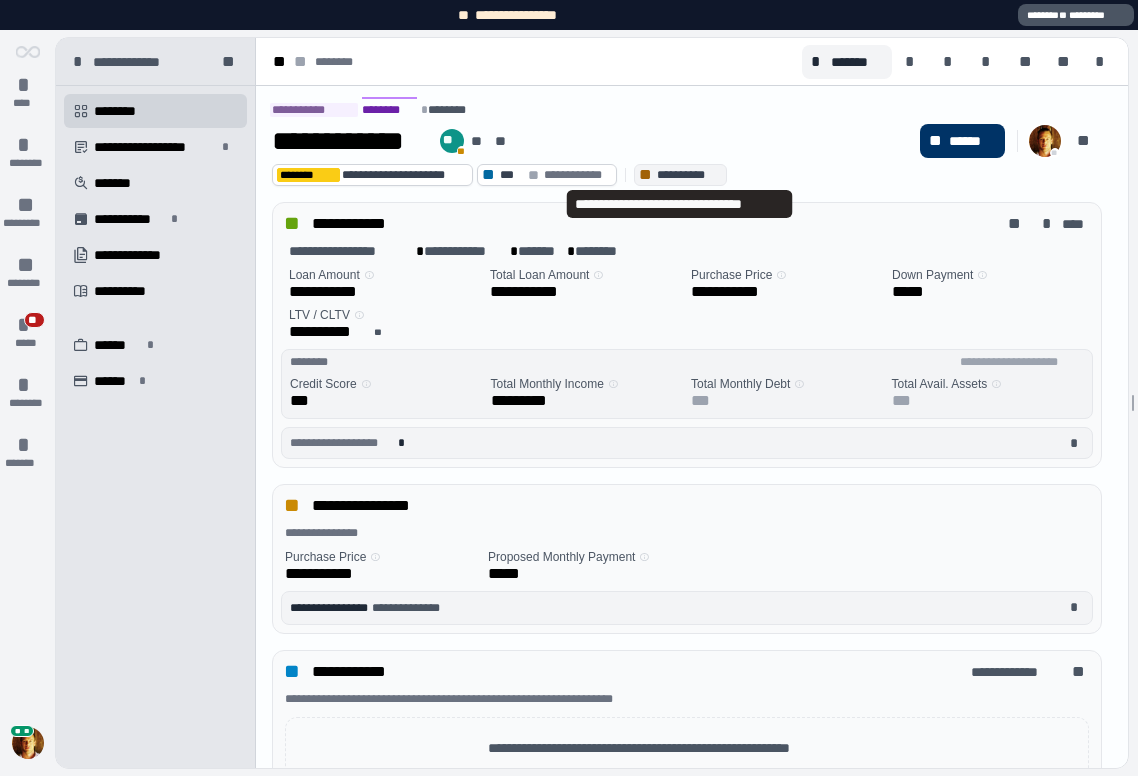 type 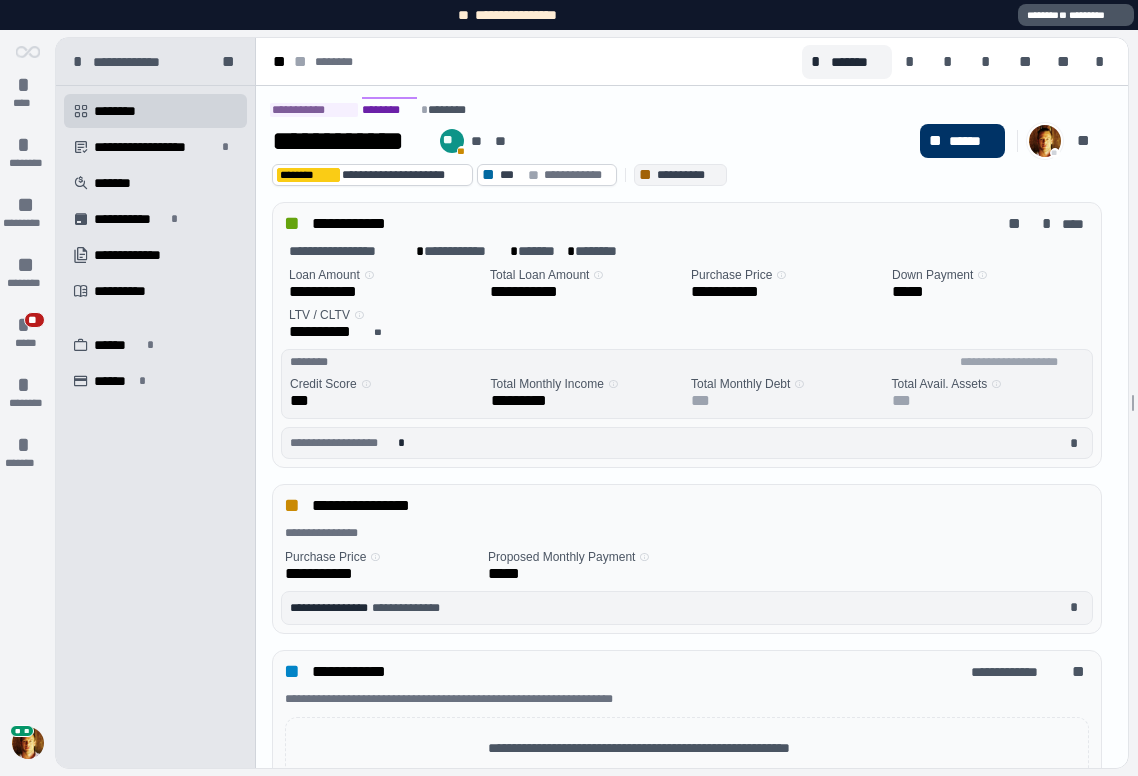 click at bounding box center (1045, 141) 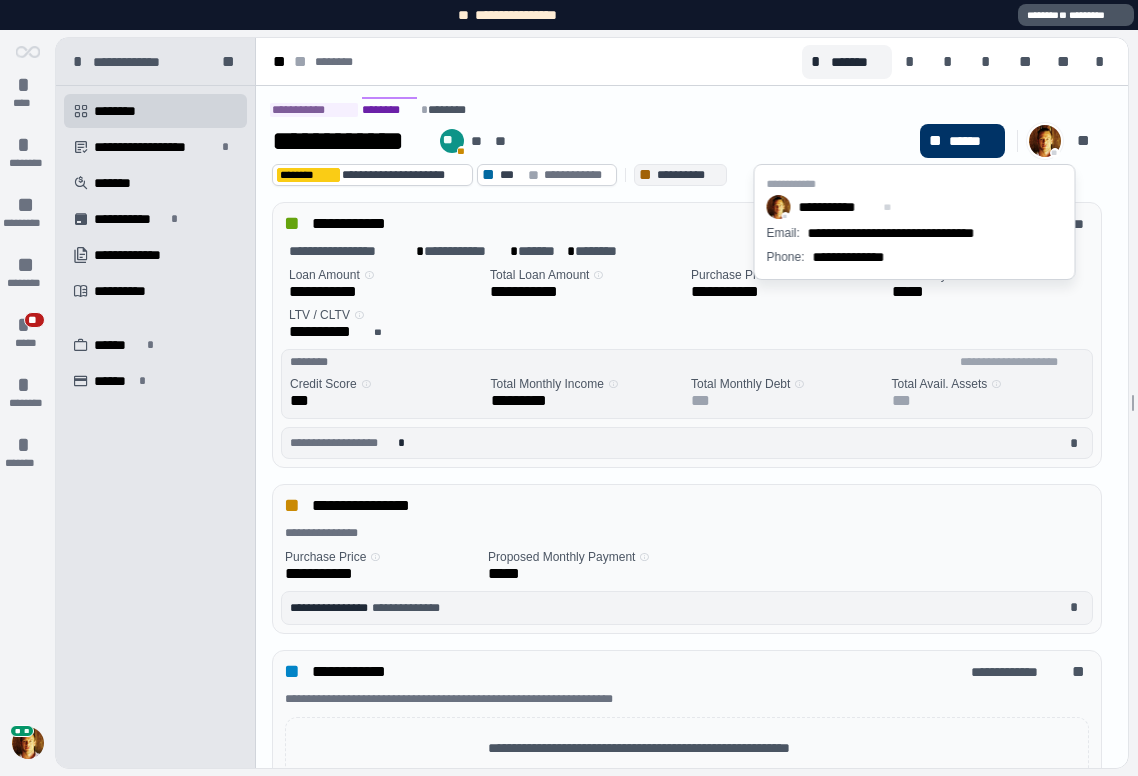 click on "**********" at bounding box center (592, 141) 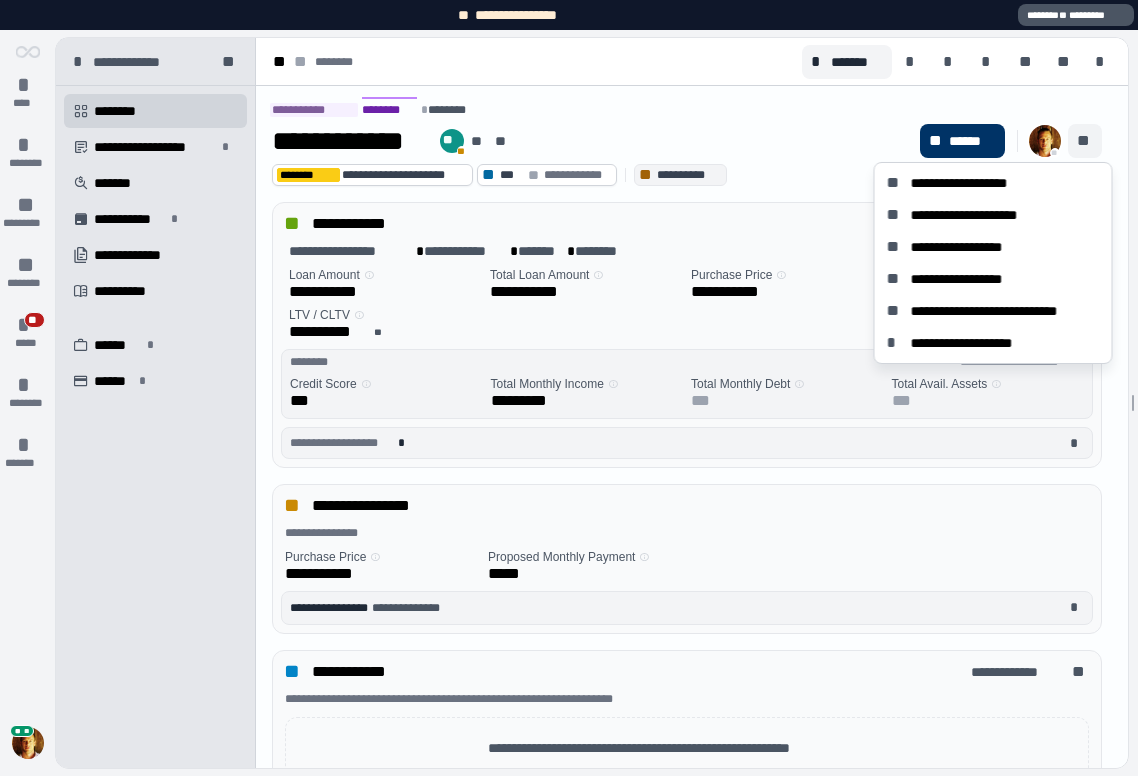 click on "**" at bounding box center (1085, 141) 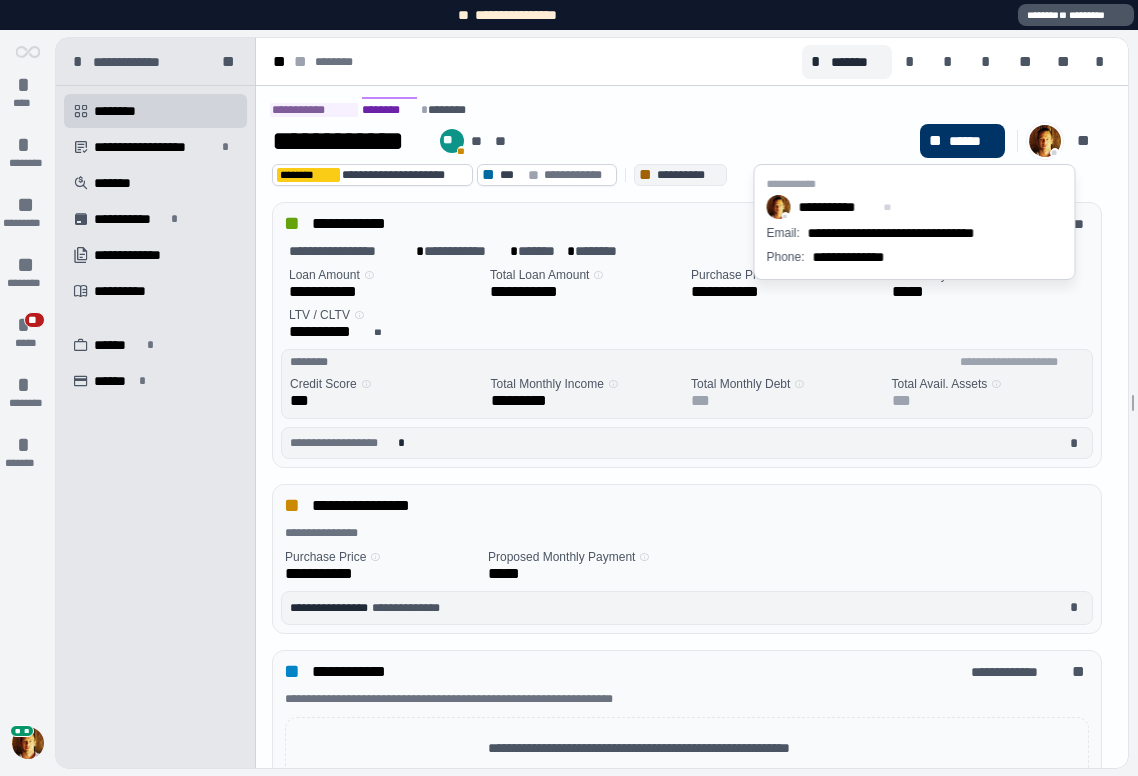 click at bounding box center [1045, 141] 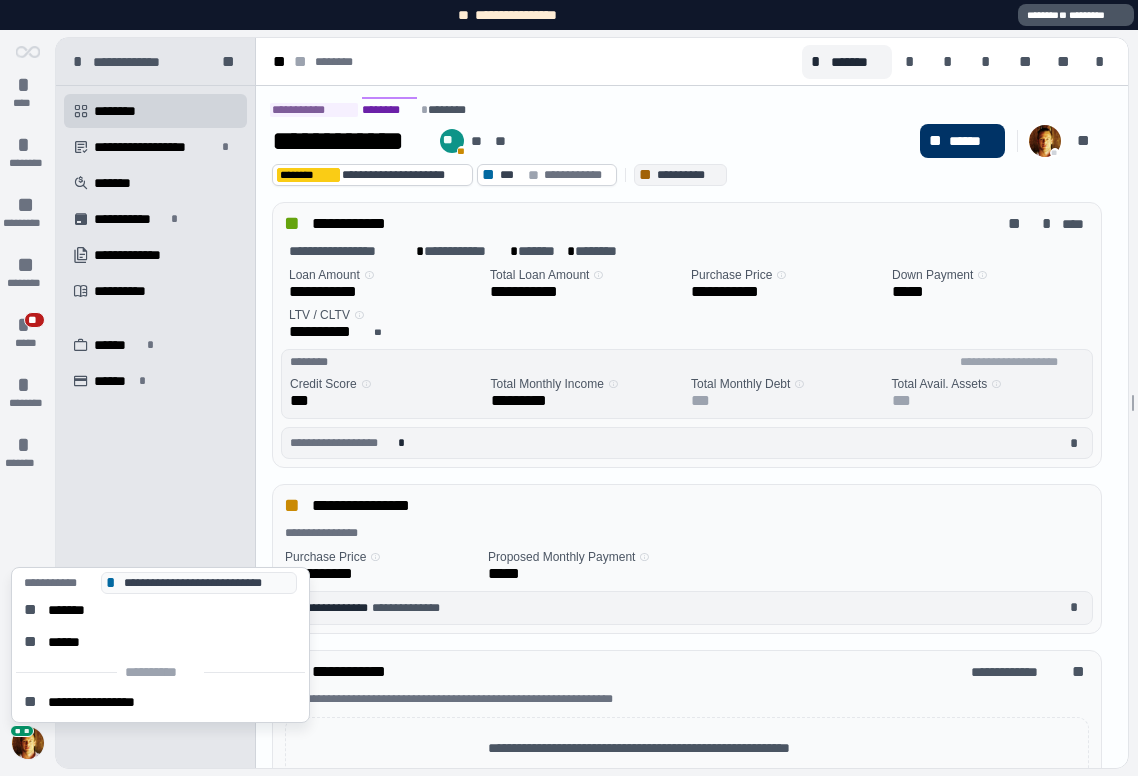 click at bounding box center [28, 743] 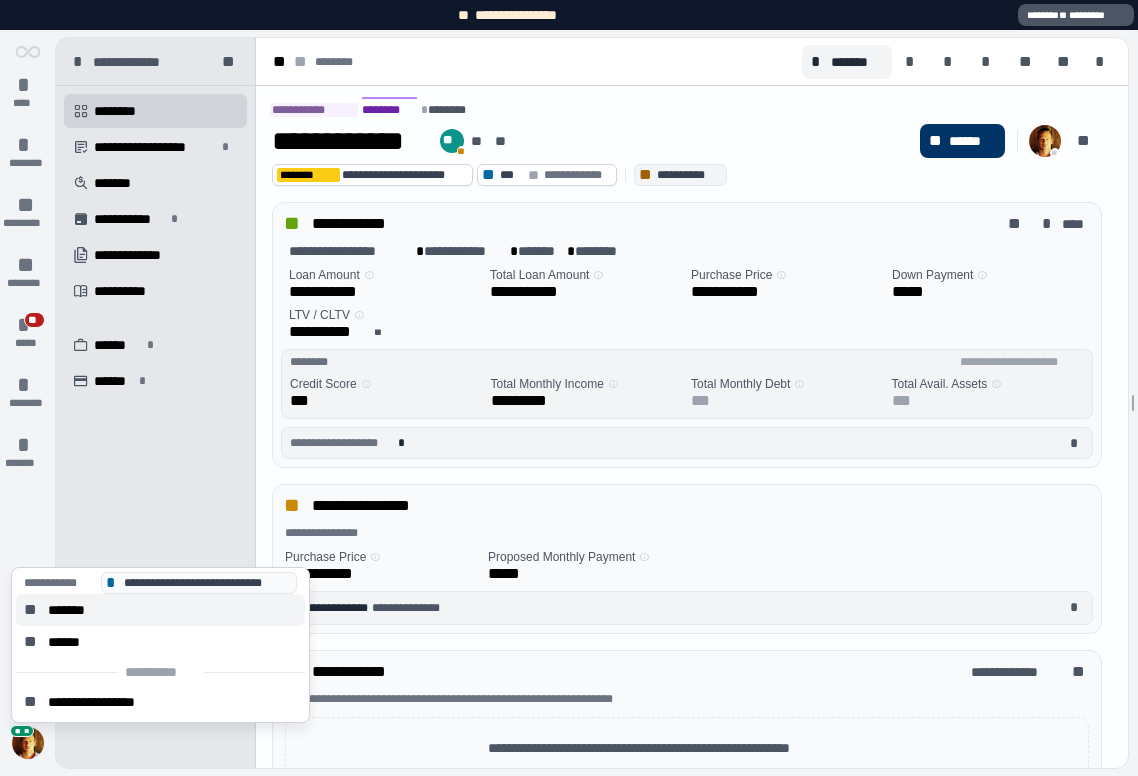 click on "** *******" at bounding box center (160, 610) 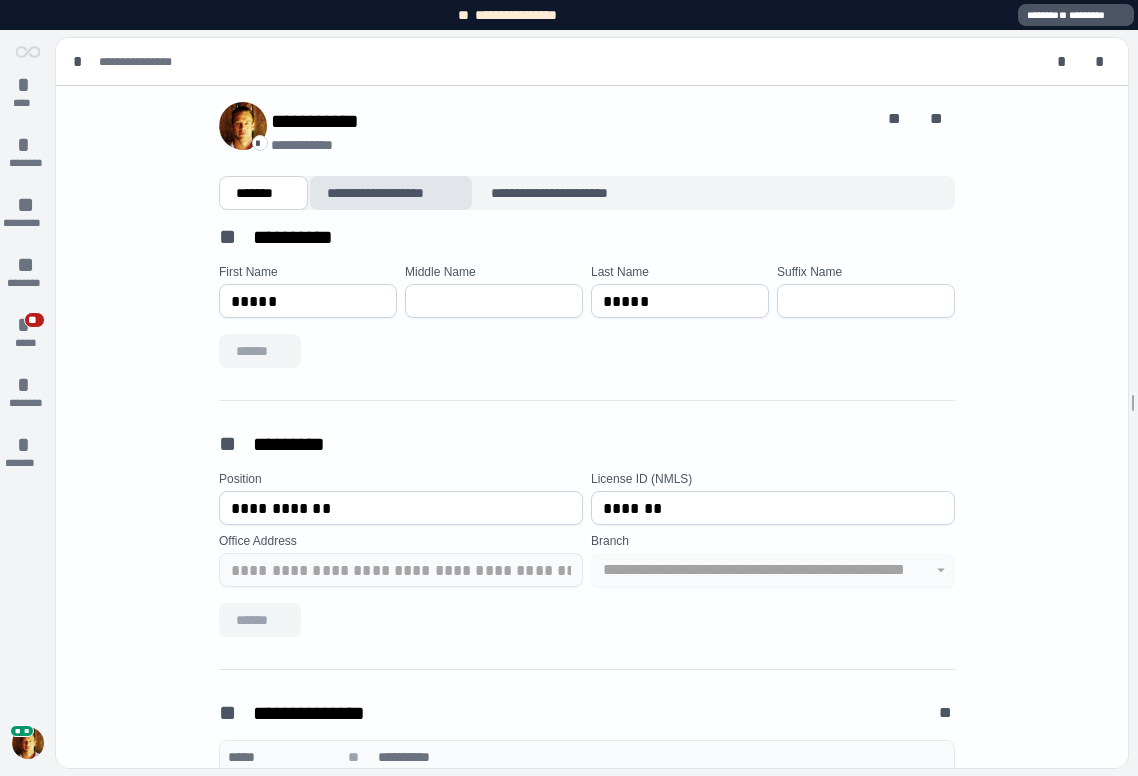click on "**********" at bounding box center [391, 193] 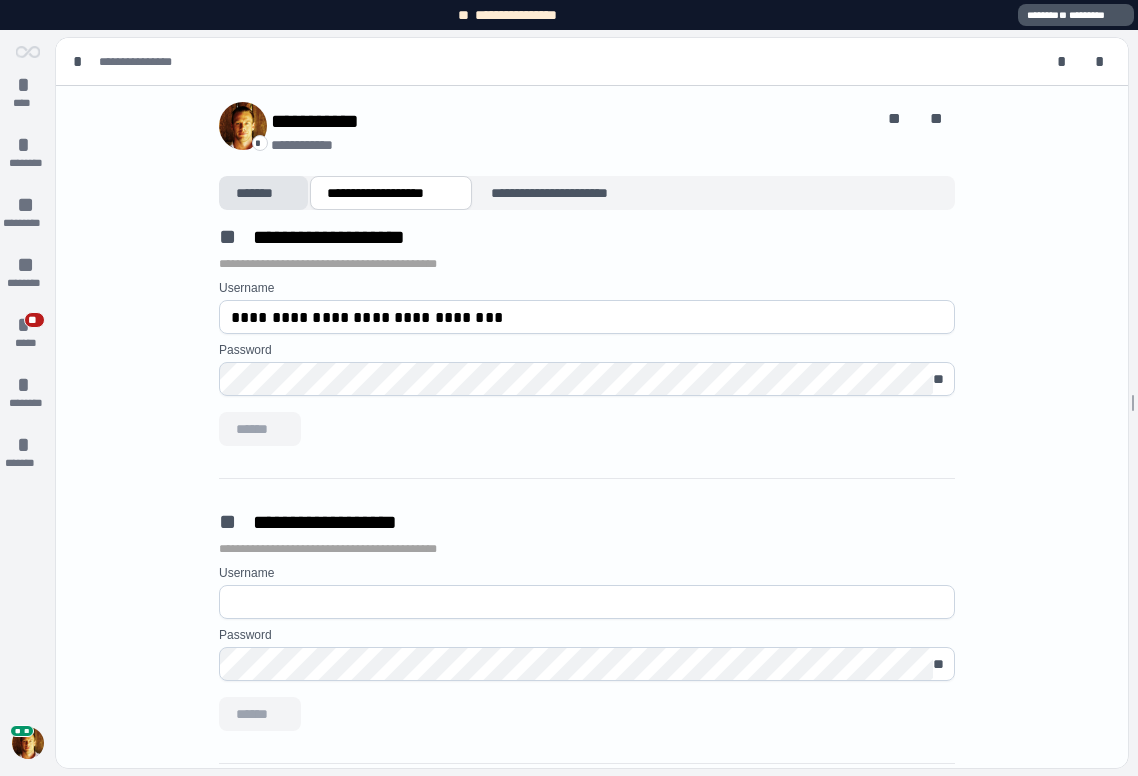 click on "*******" at bounding box center (263, 193) 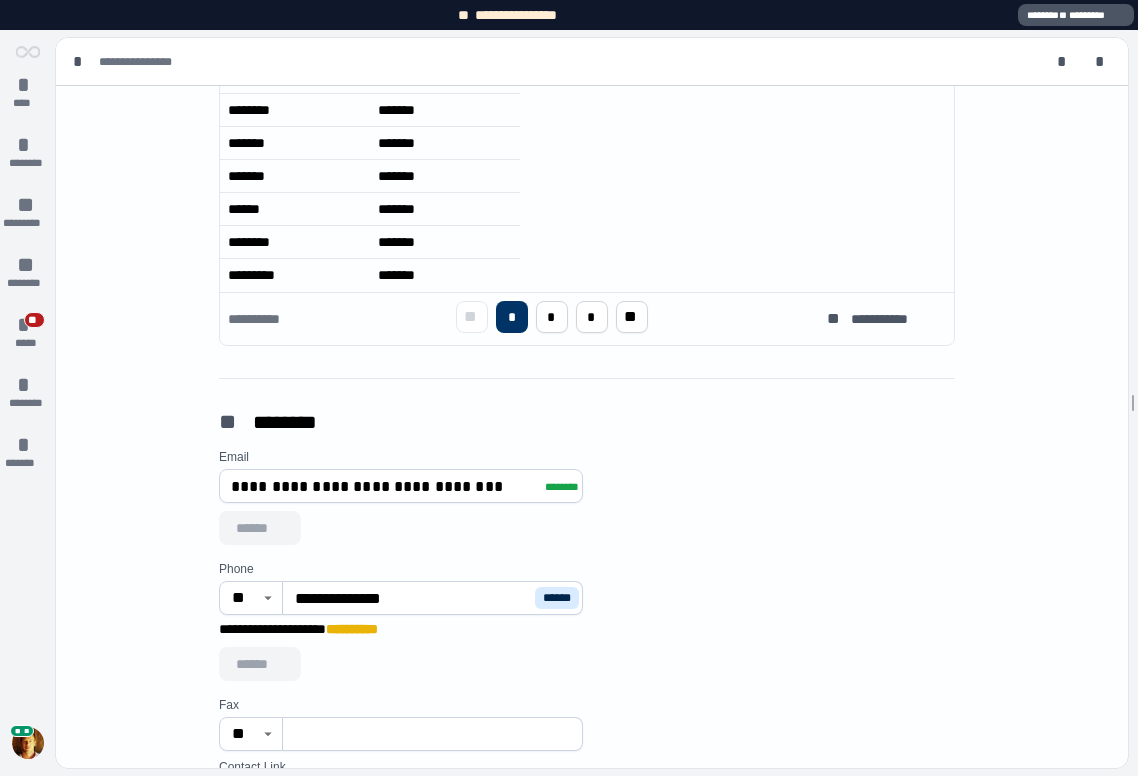 scroll, scrollTop: 450, scrollLeft: 0, axis: vertical 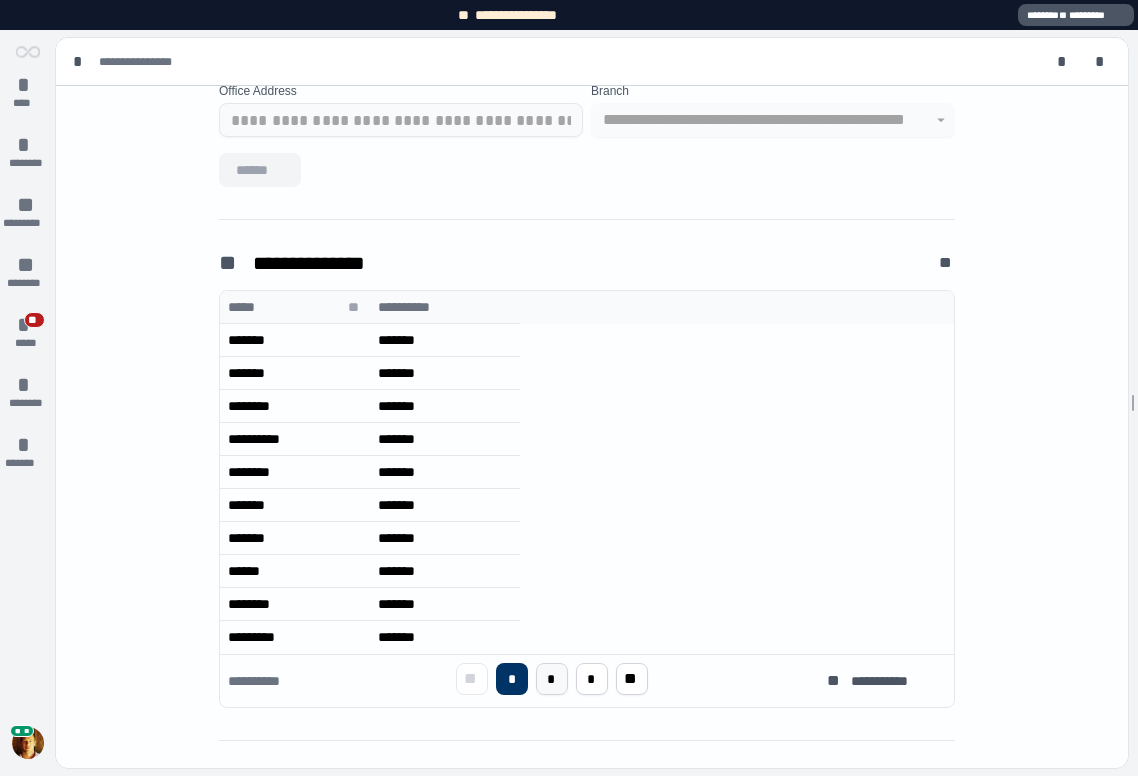 click on "*" at bounding box center [551, 679] 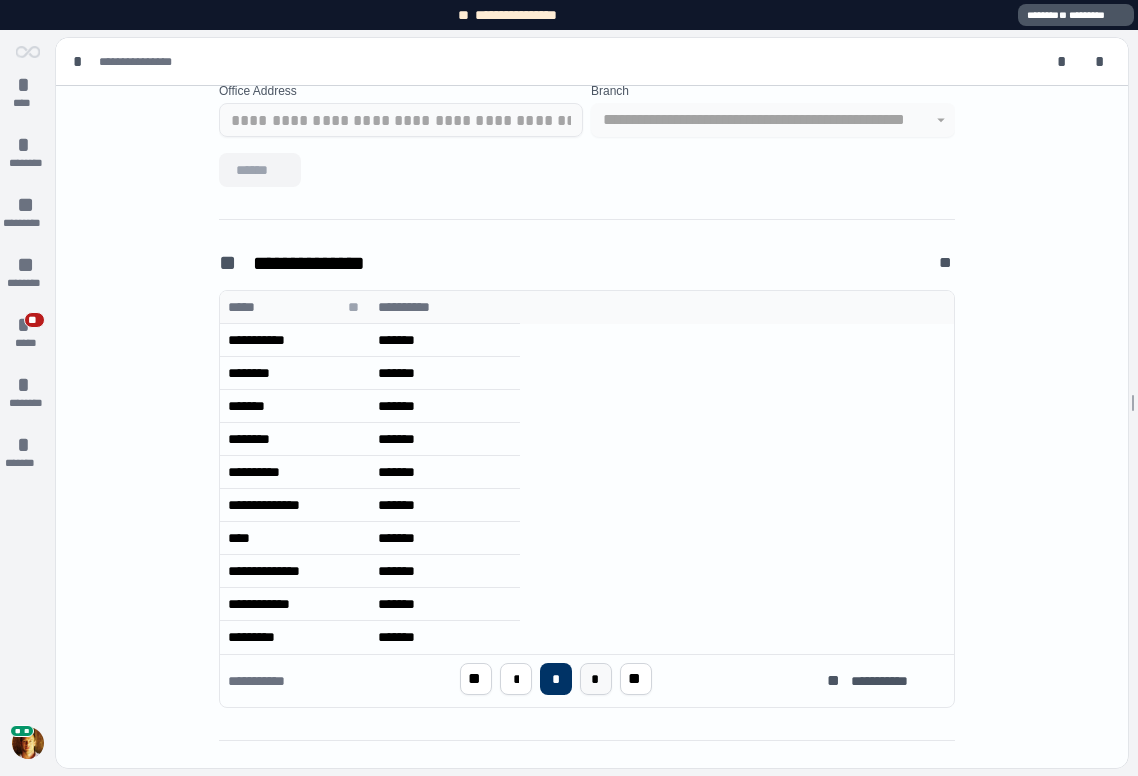 click on "*" at bounding box center (595, 679) 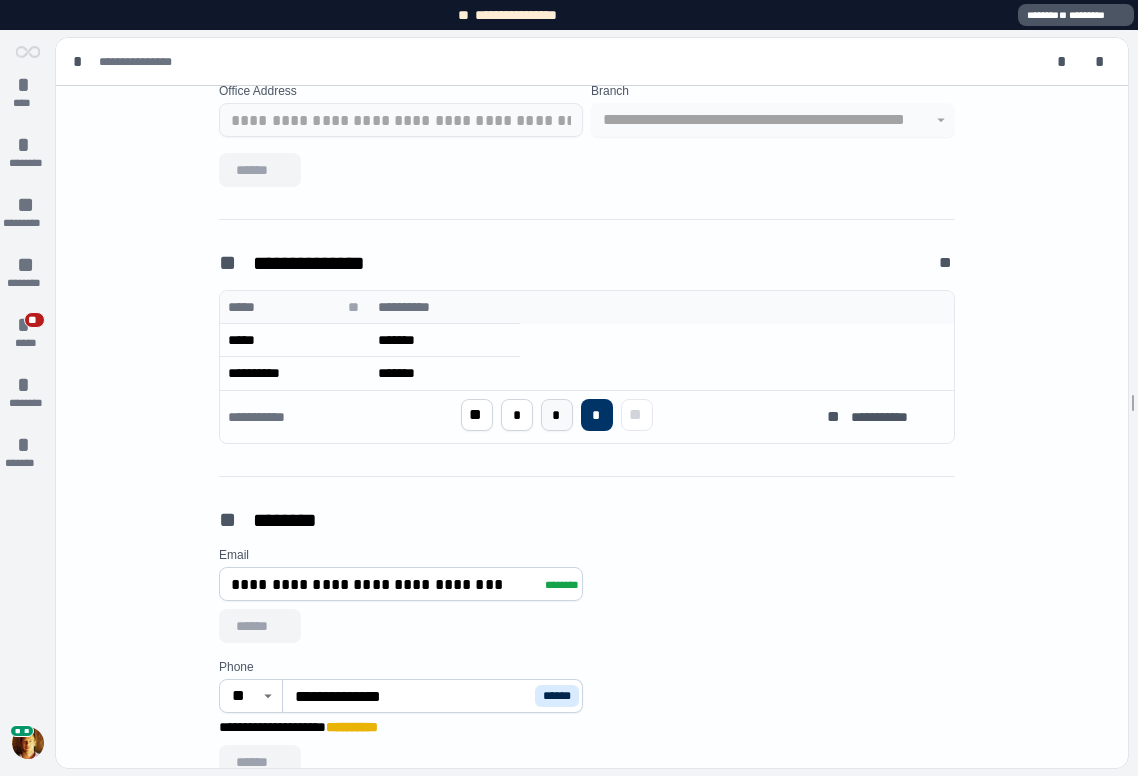 click on "*" at bounding box center (557, 415) 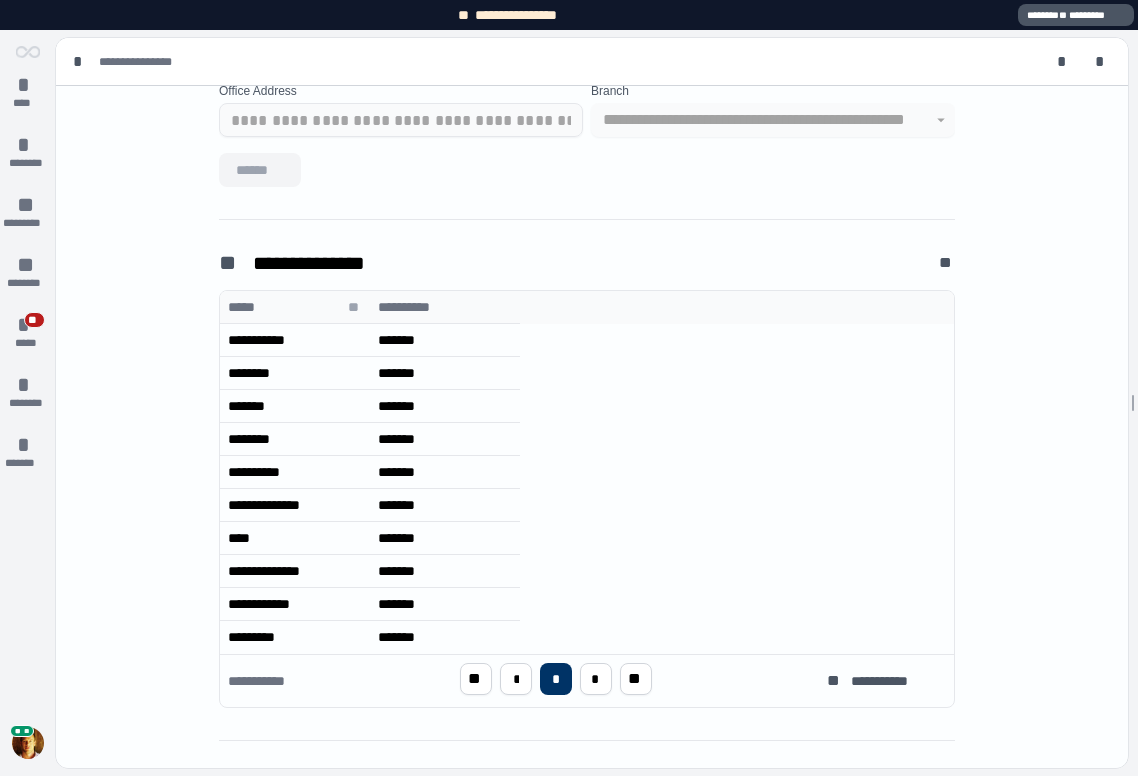 scroll, scrollTop: 0, scrollLeft: 0, axis: both 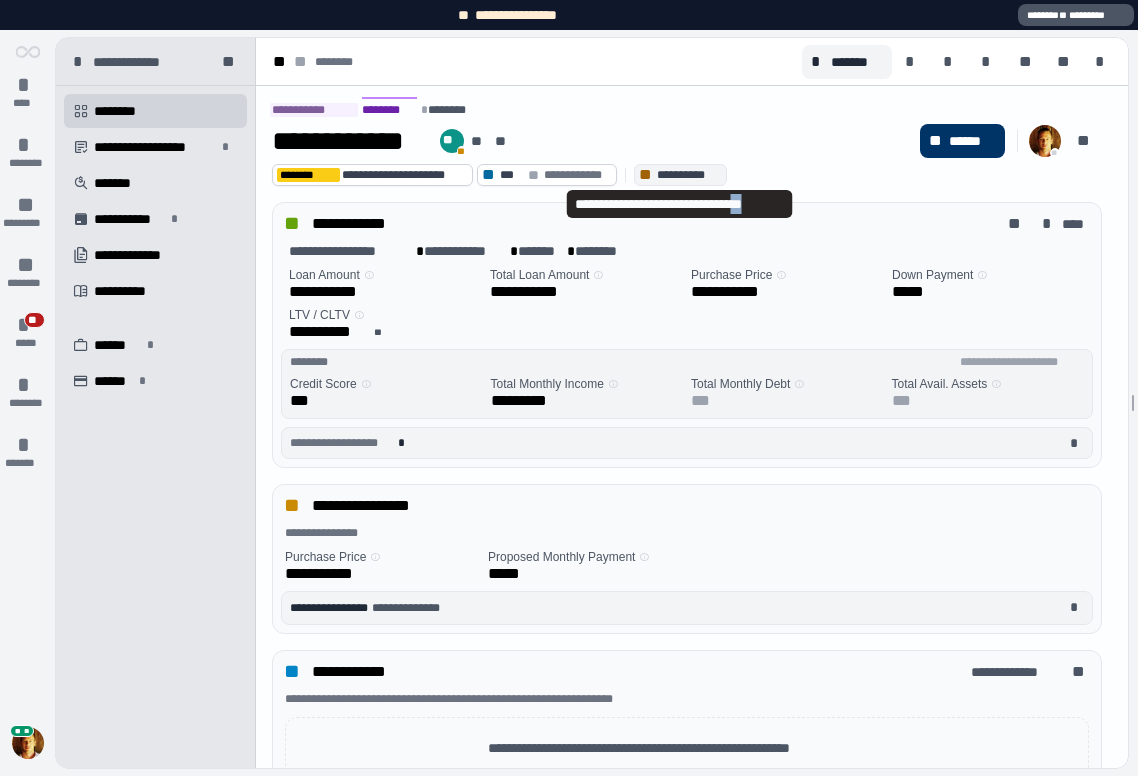 drag, startPoint x: 765, startPoint y: 201, endPoint x: 782, endPoint y: 201, distance: 17 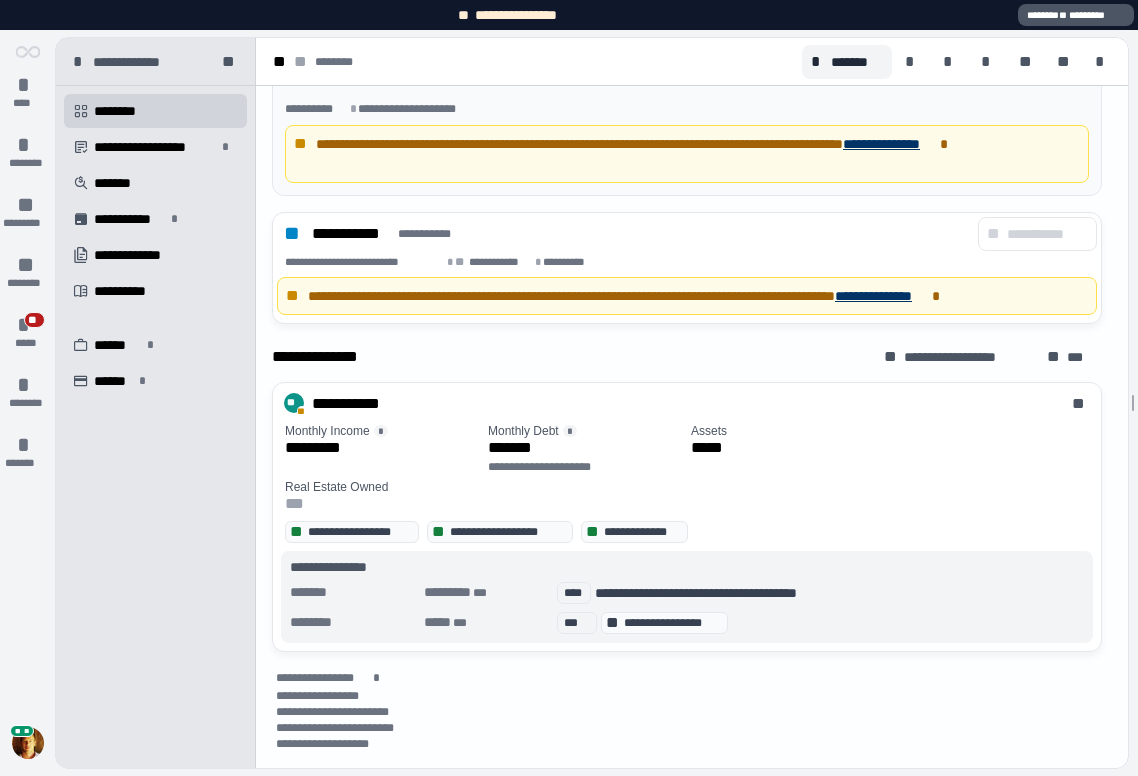 scroll, scrollTop: 0, scrollLeft: 0, axis: both 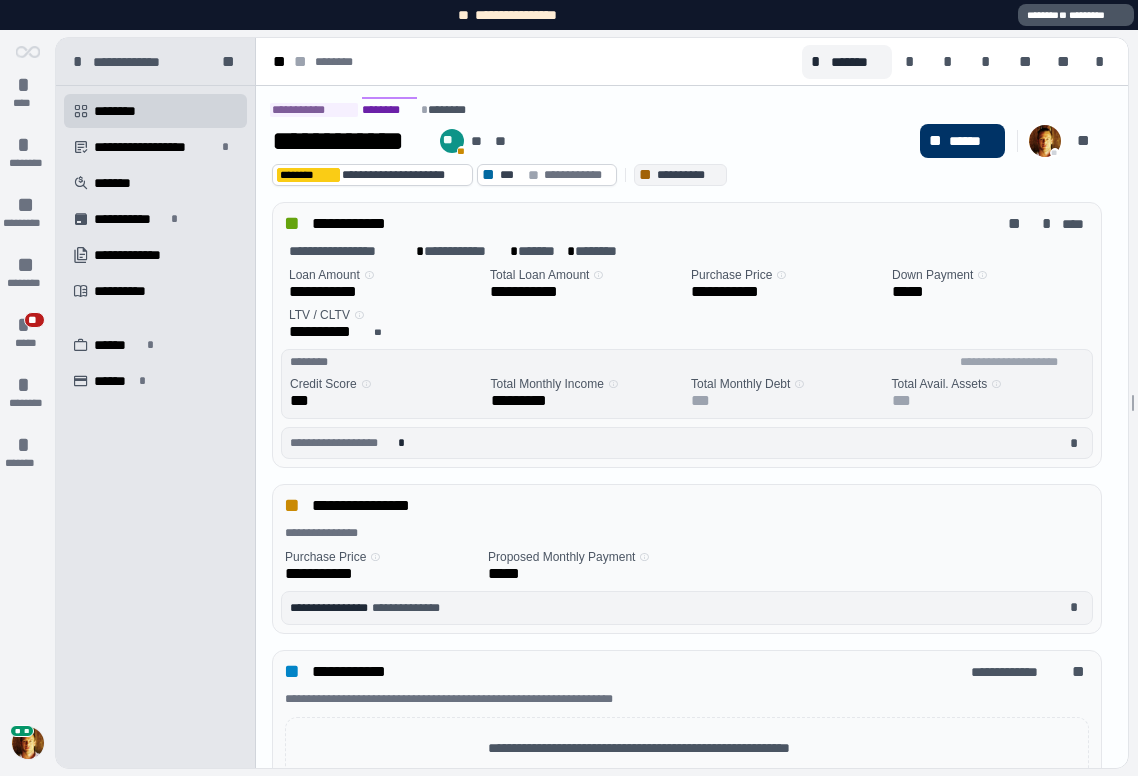 click at bounding box center [28, 743] 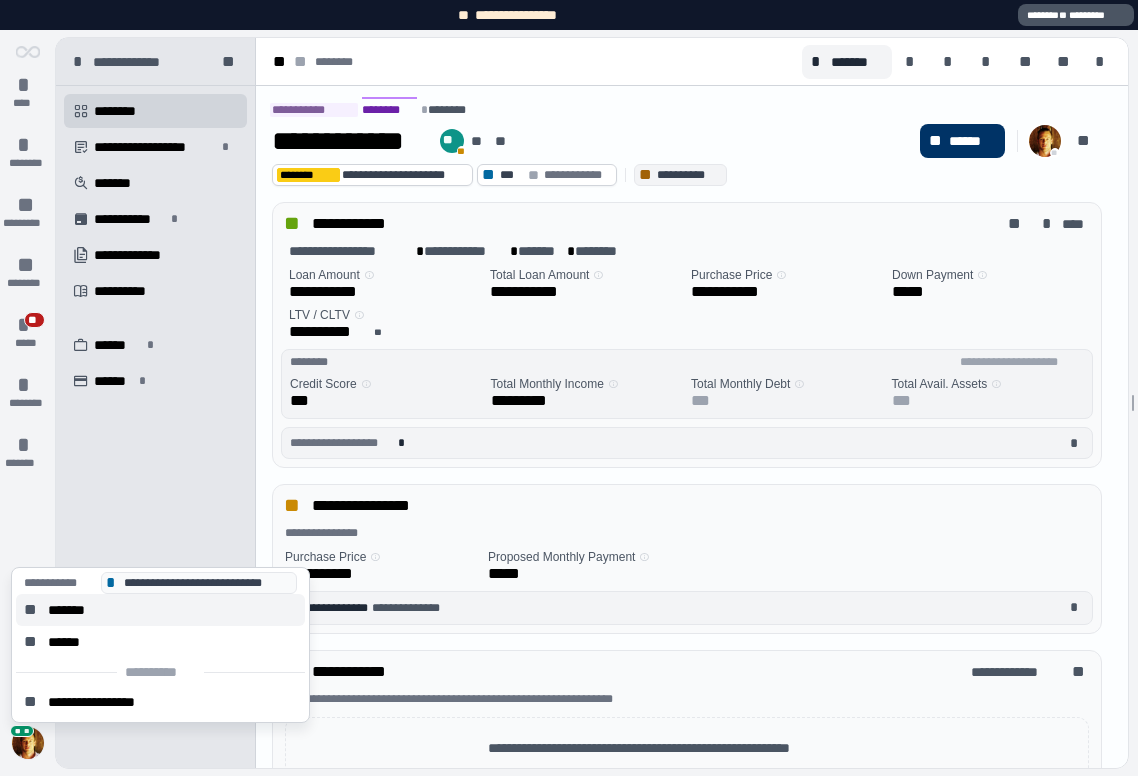 click on "*******" at bounding box center (74, 610) 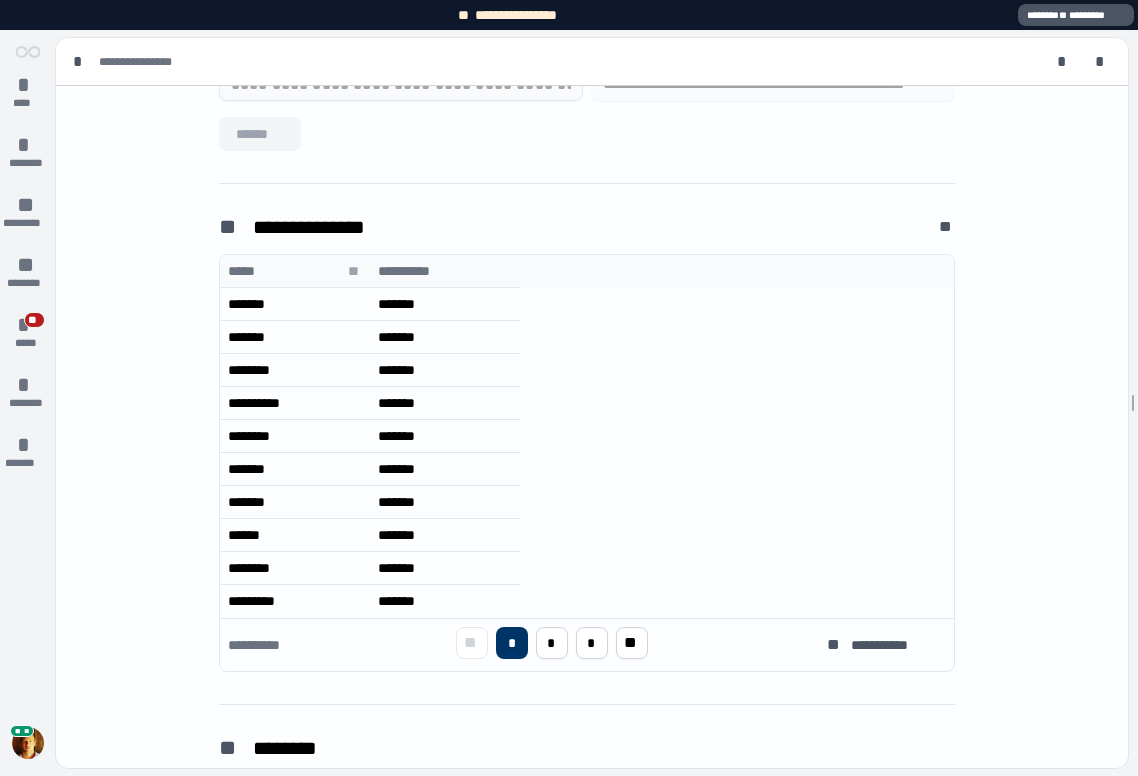 scroll, scrollTop: 489, scrollLeft: 0, axis: vertical 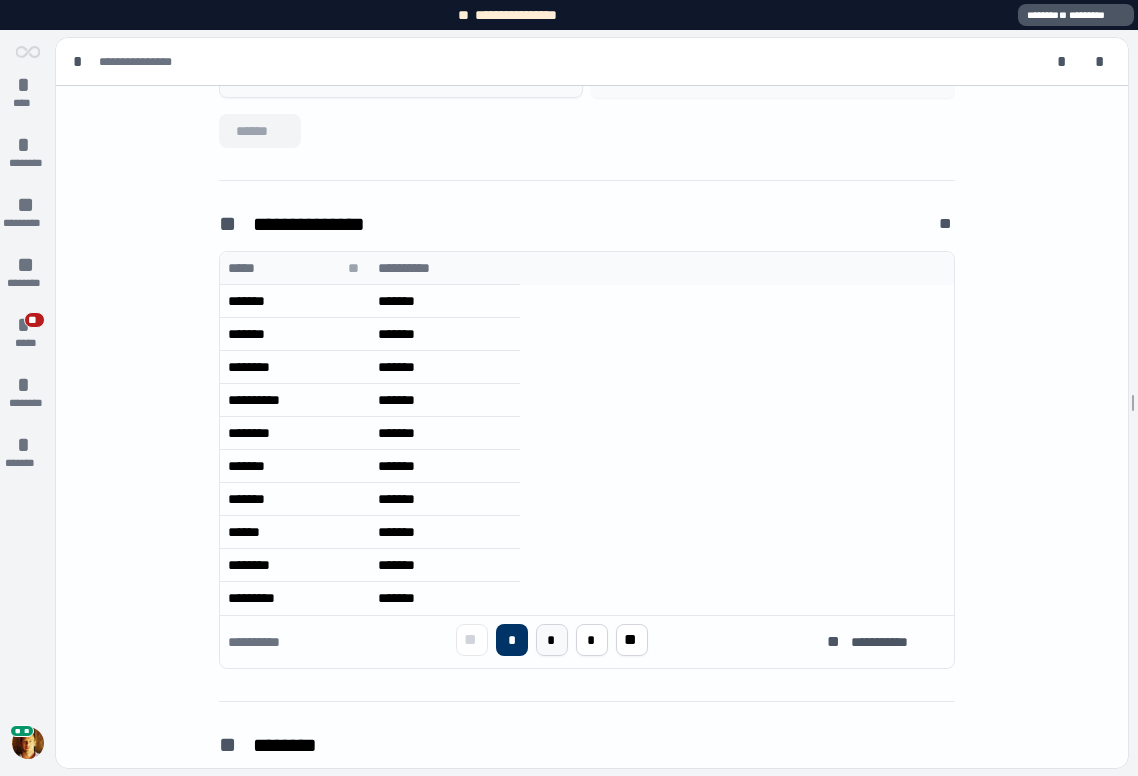 click on "*" at bounding box center [551, 640] 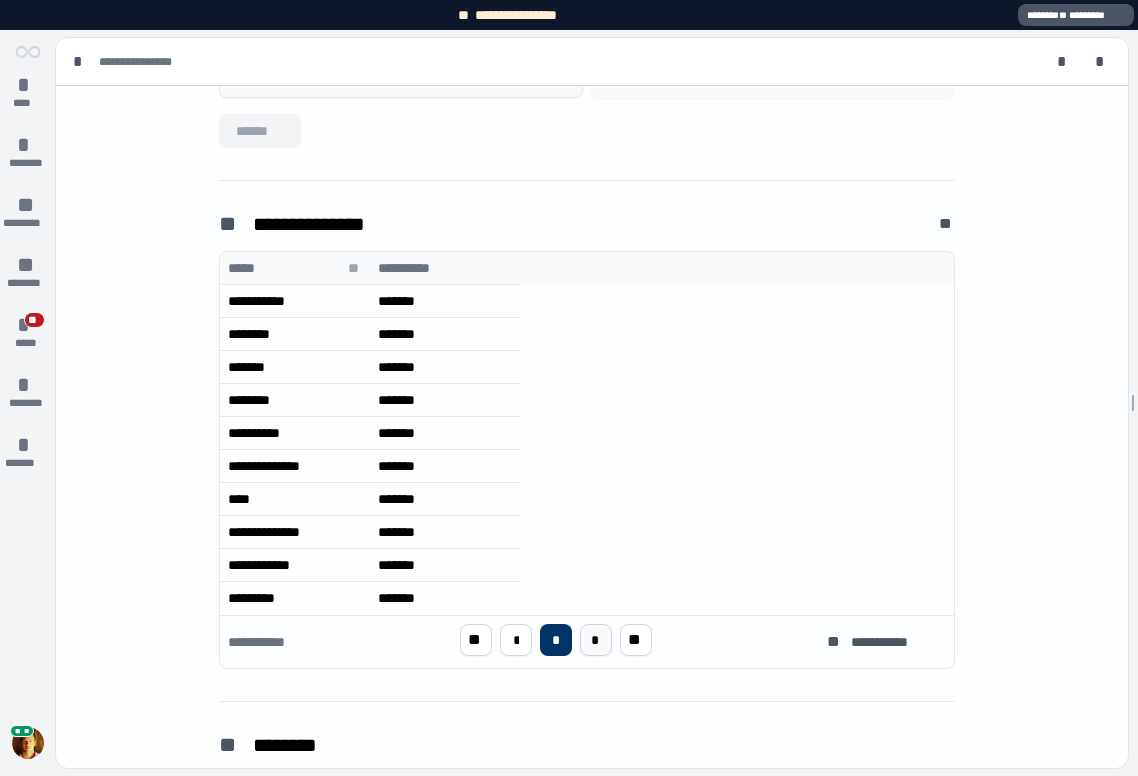 click on "*" at bounding box center (595, 640) 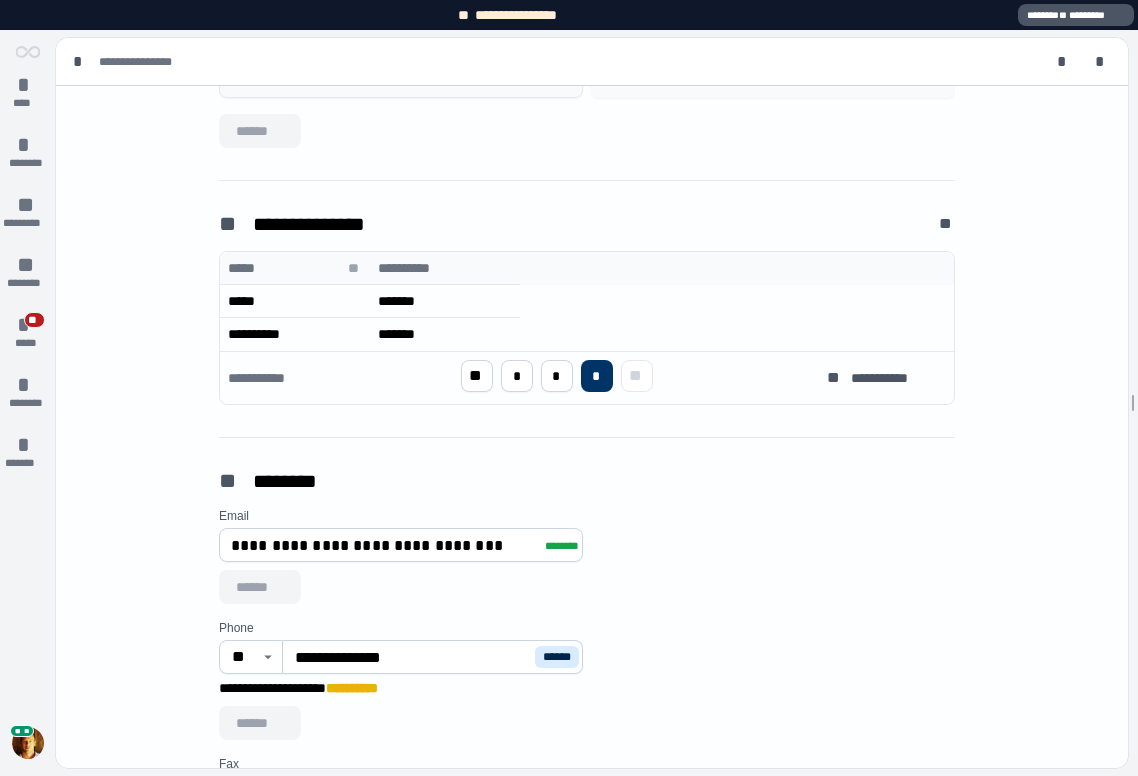 scroll, scrollTop: 0, scrollLeft: 0, axis: both 